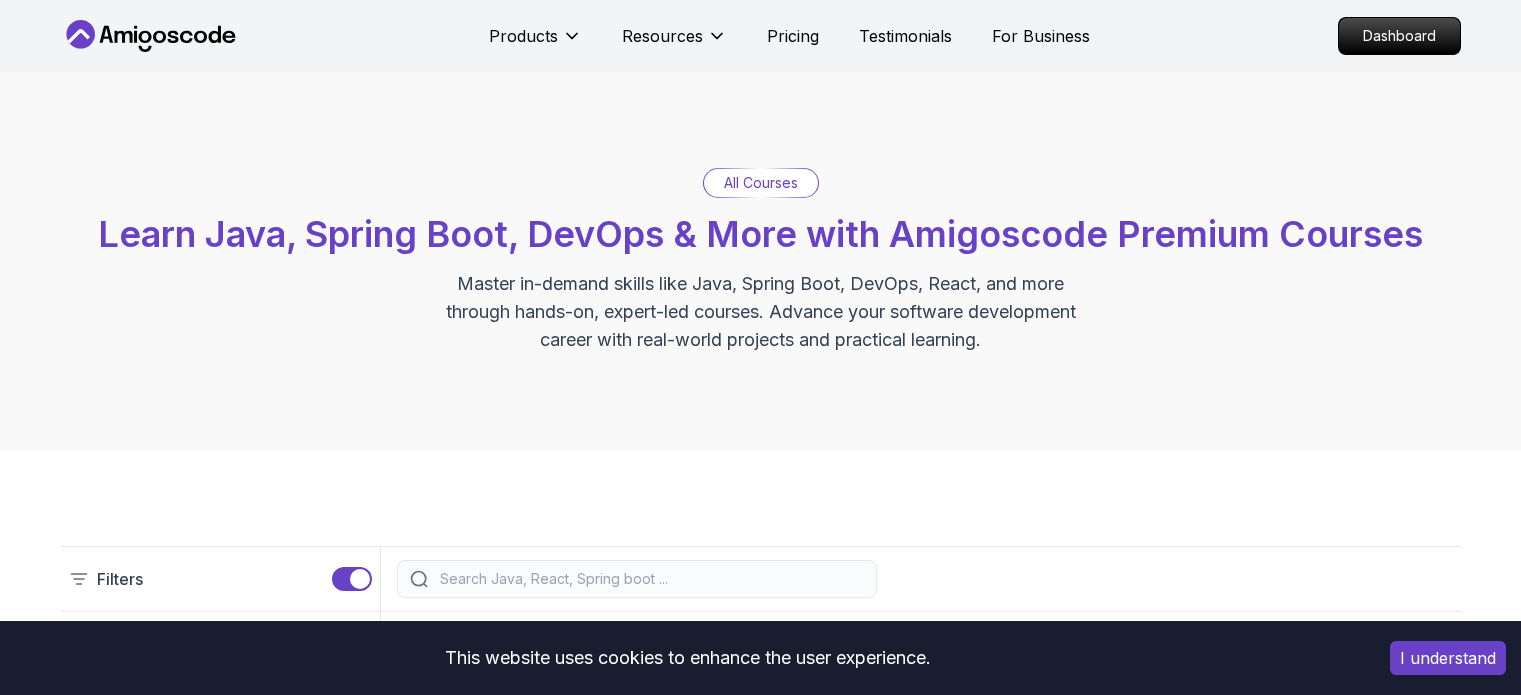 scroll, scrollTop: 0, scrollLeft: 0, axis: both 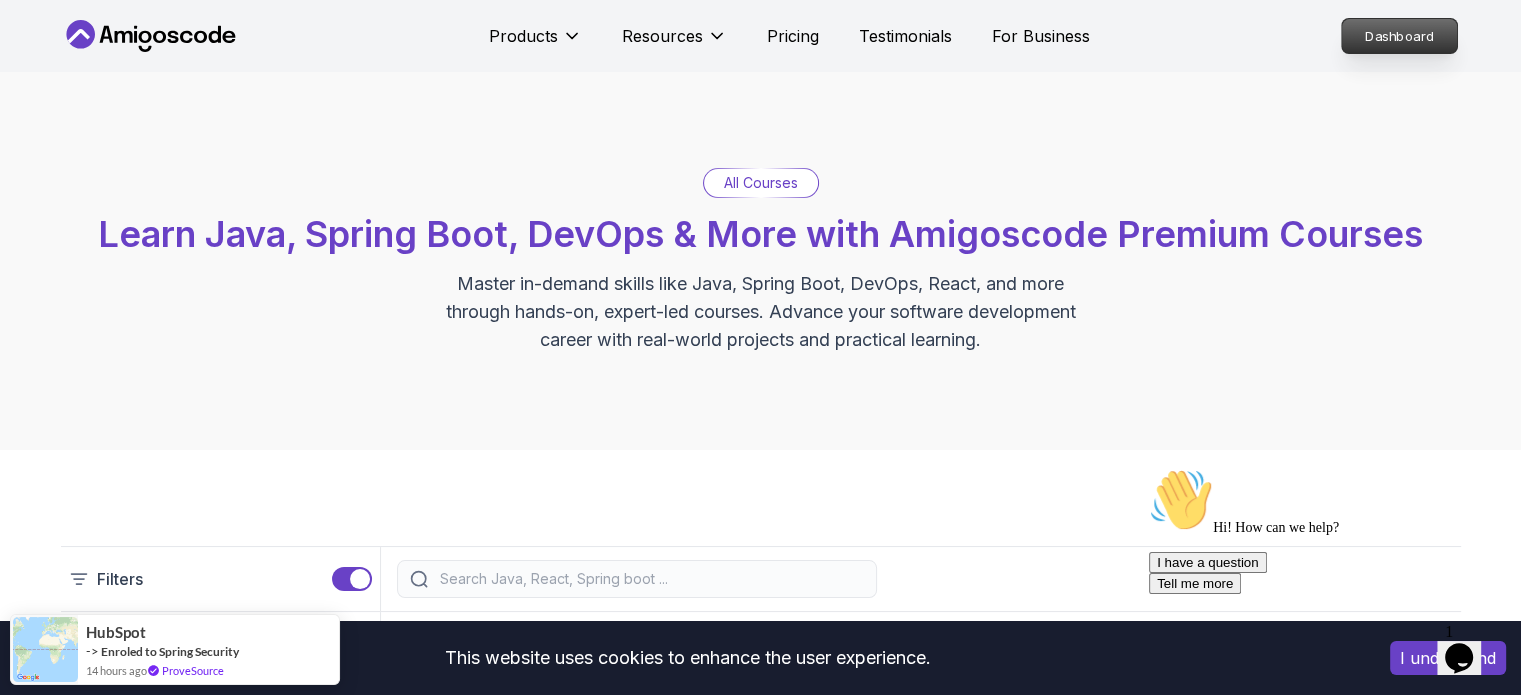 click on "Dashboard" at bounding box center [1399, 36] 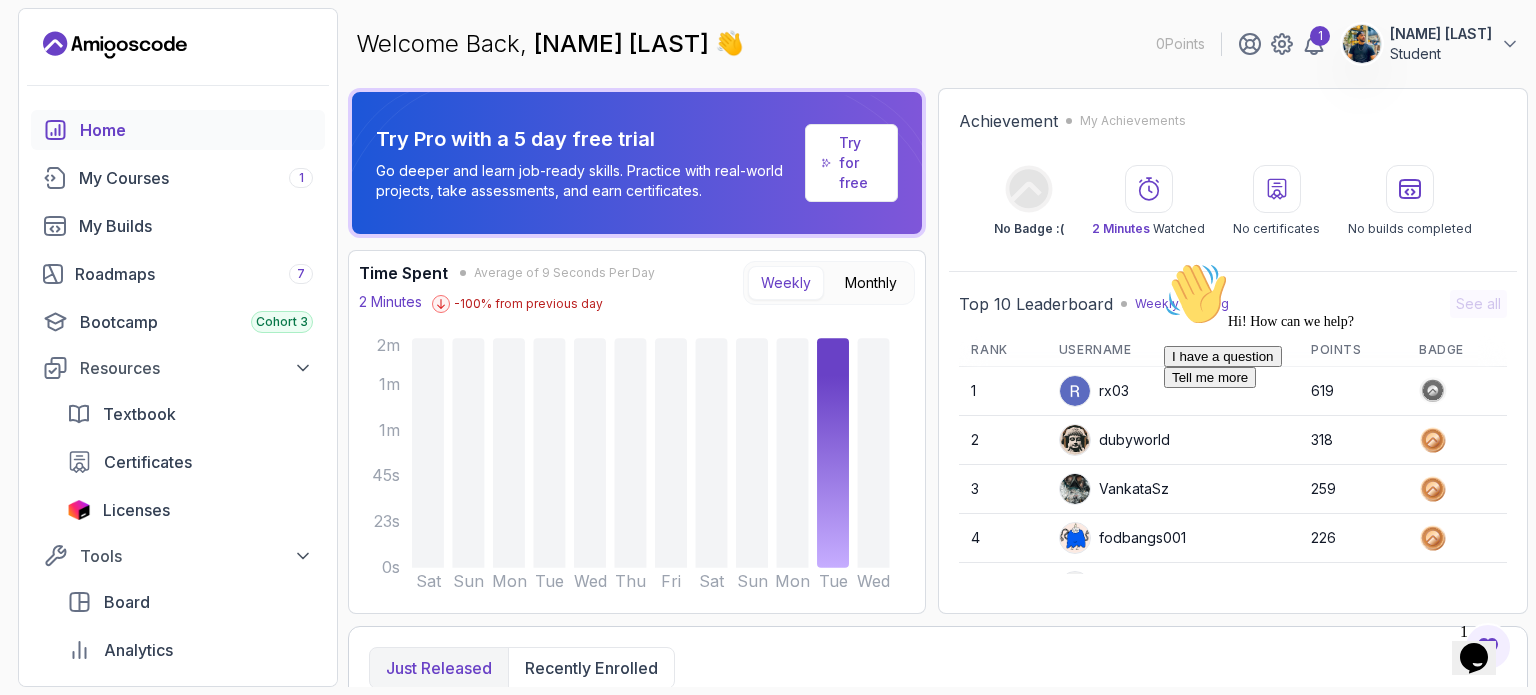 click at bounding box center [1164, 262] 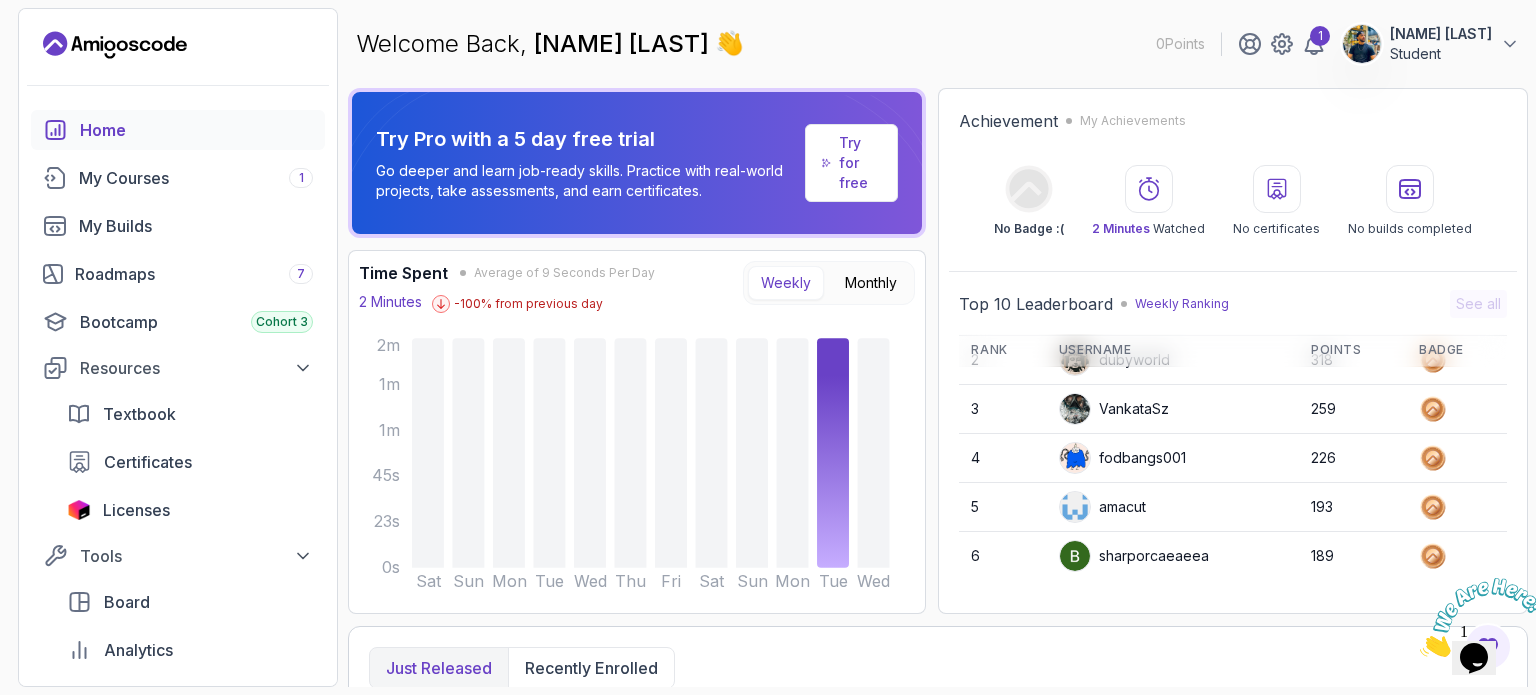 scroll, scrollTop: 0, scrollLeft: 0, axis: both 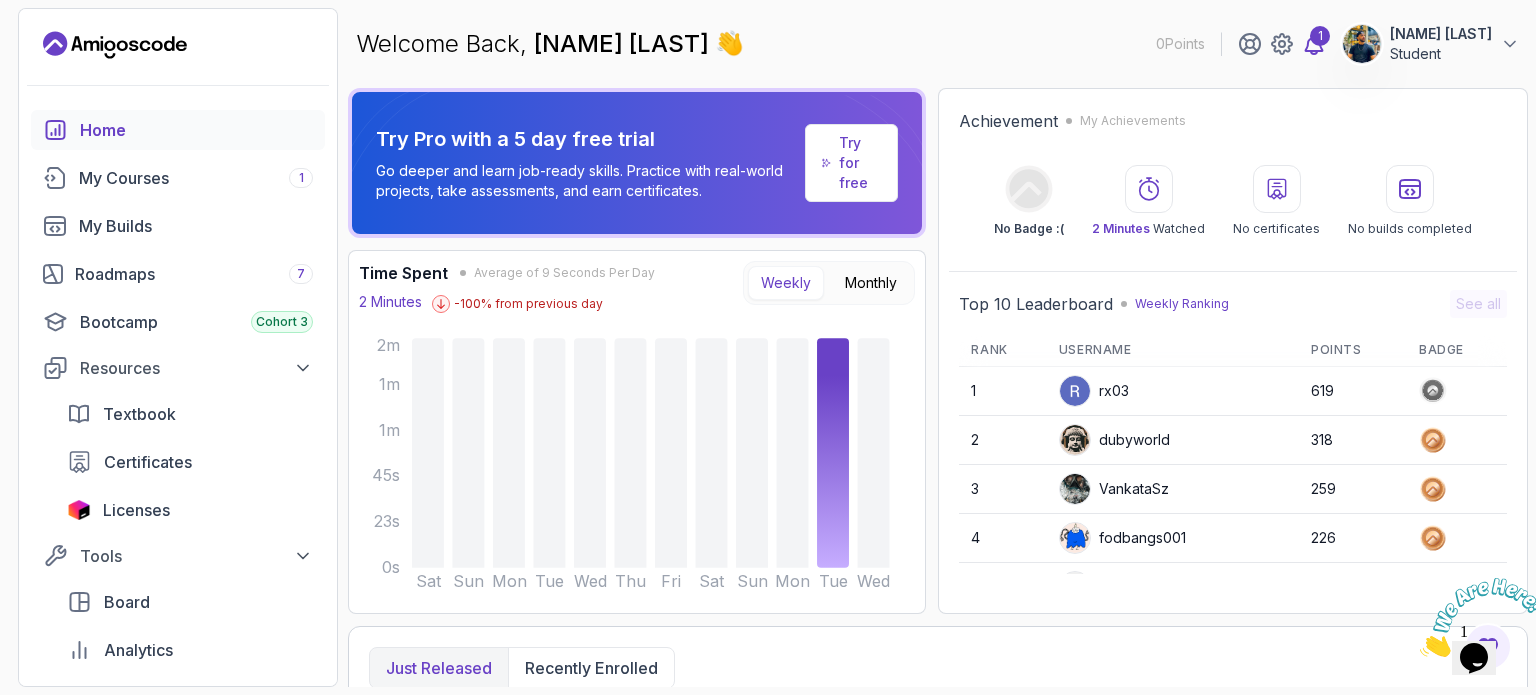 click 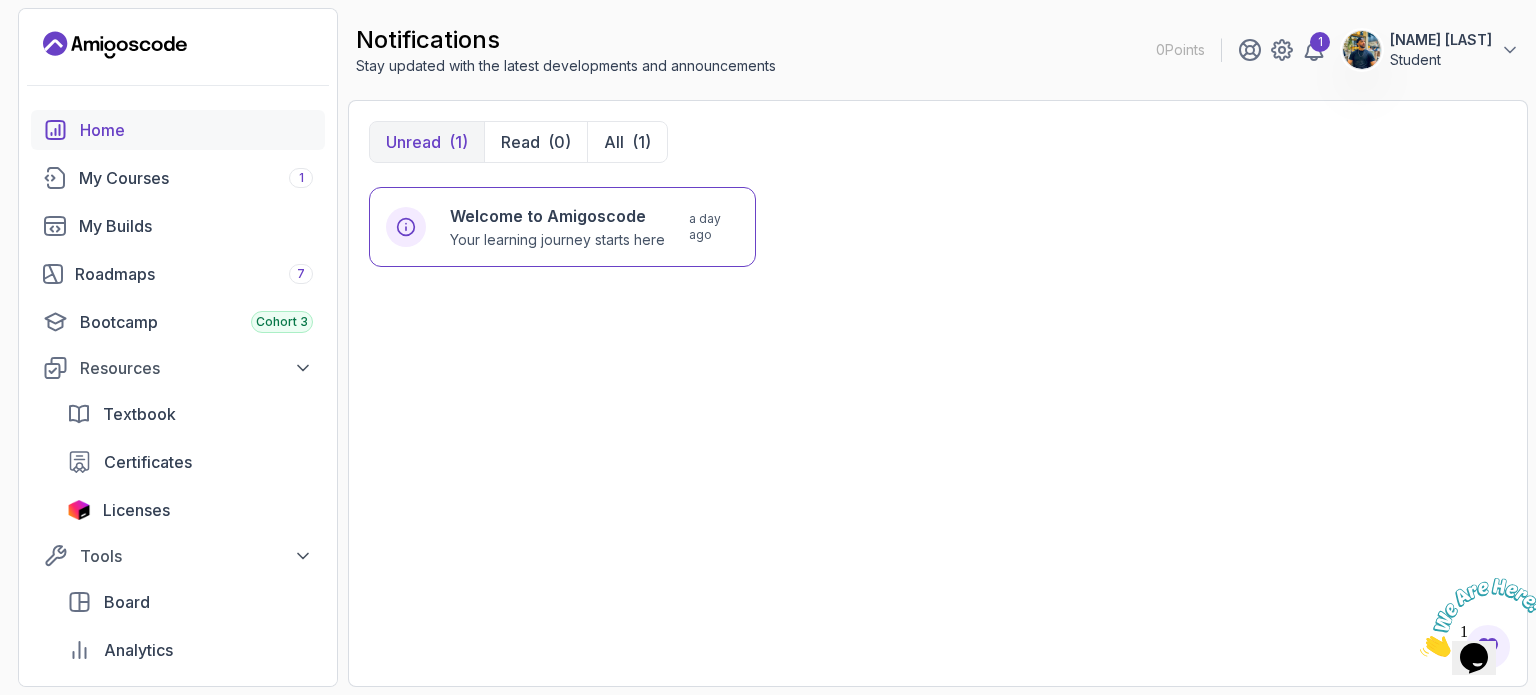 click on "Home" at bounding box center (196, 130) 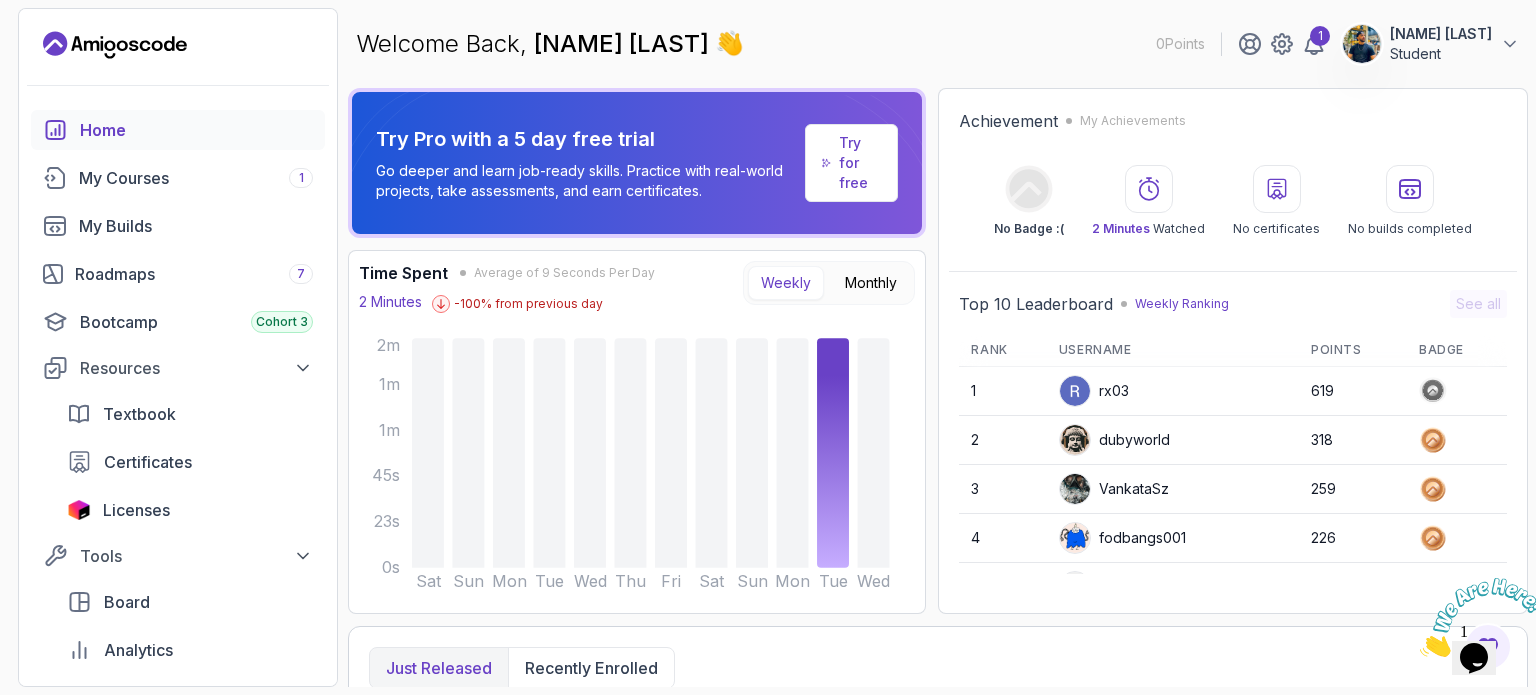 click at bounding box center [1482, 617] 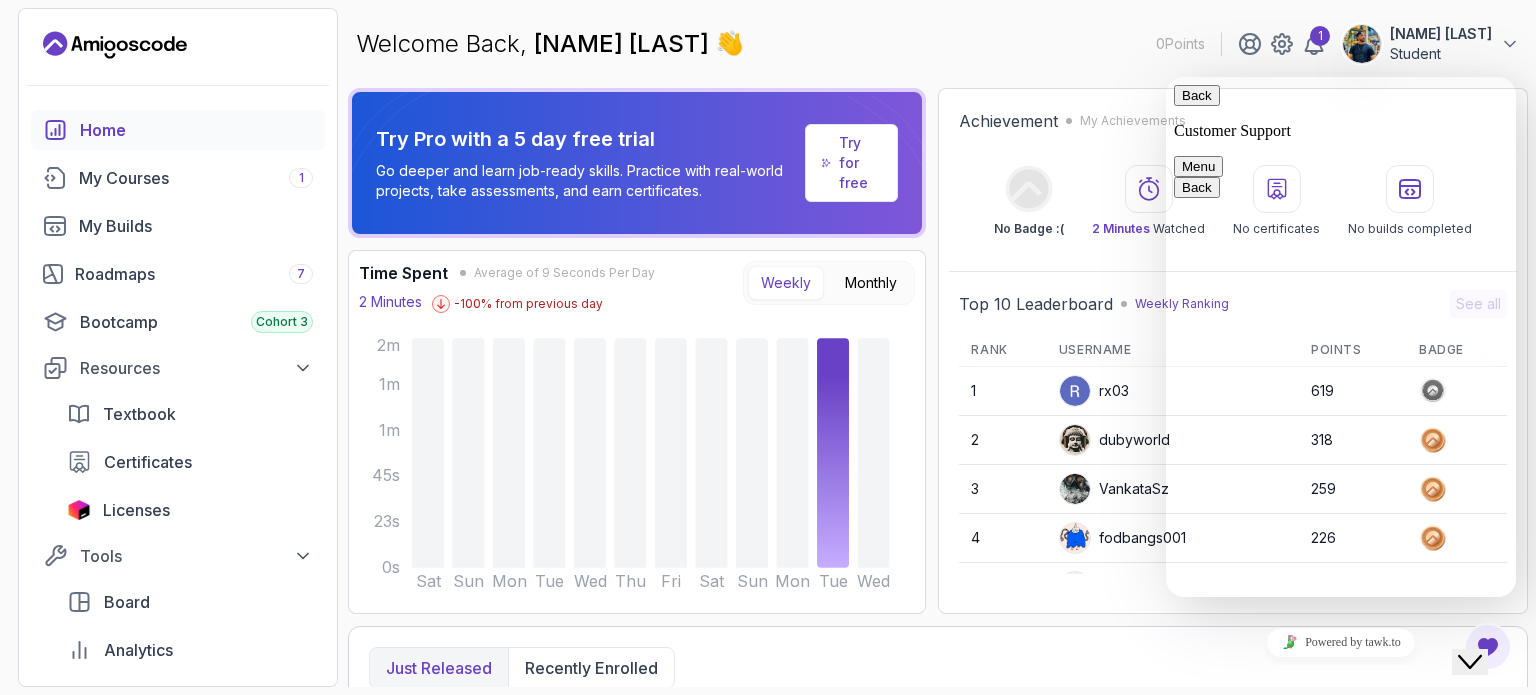 click on "Menu" at bounding box center (1198, 166) 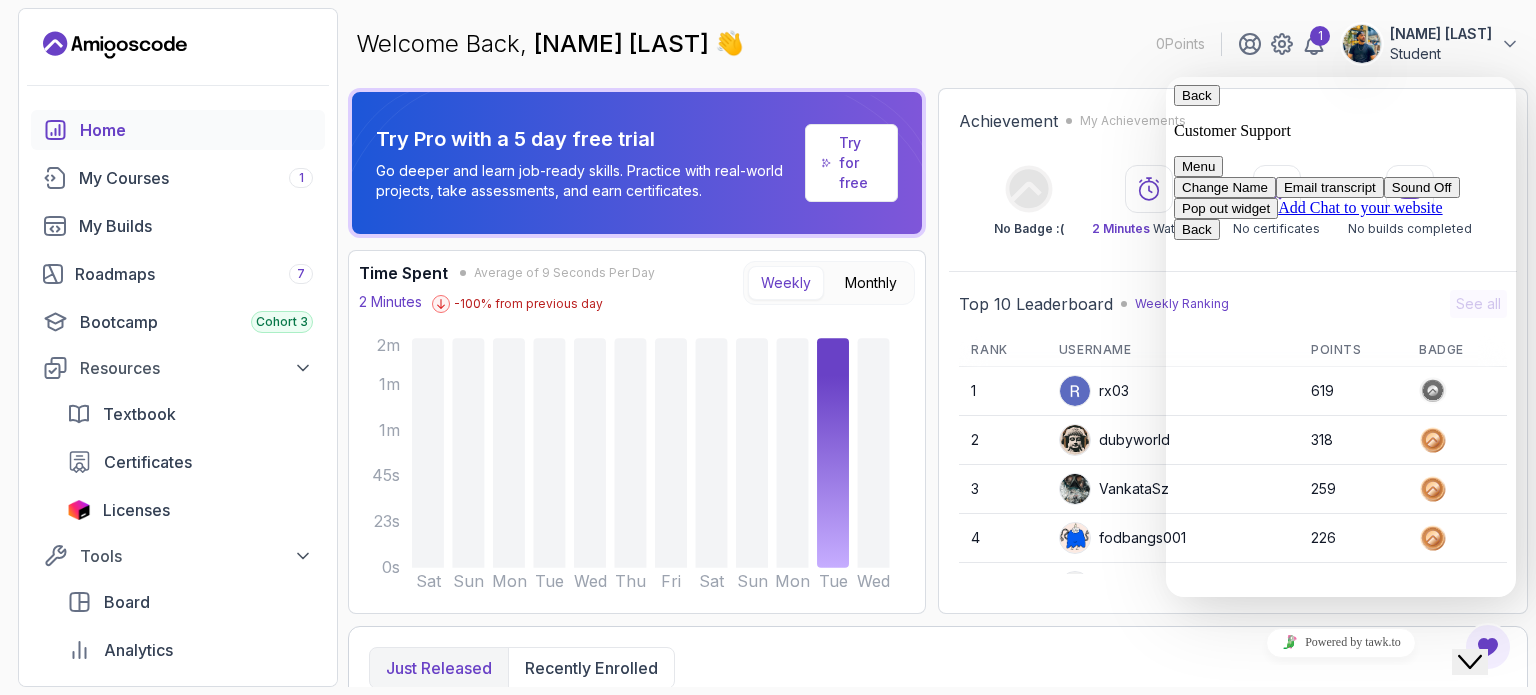 drag, startPoint x: 1168, startPoint y: 95, endPoint x: 1180, endPoint y: 86, distance: 15 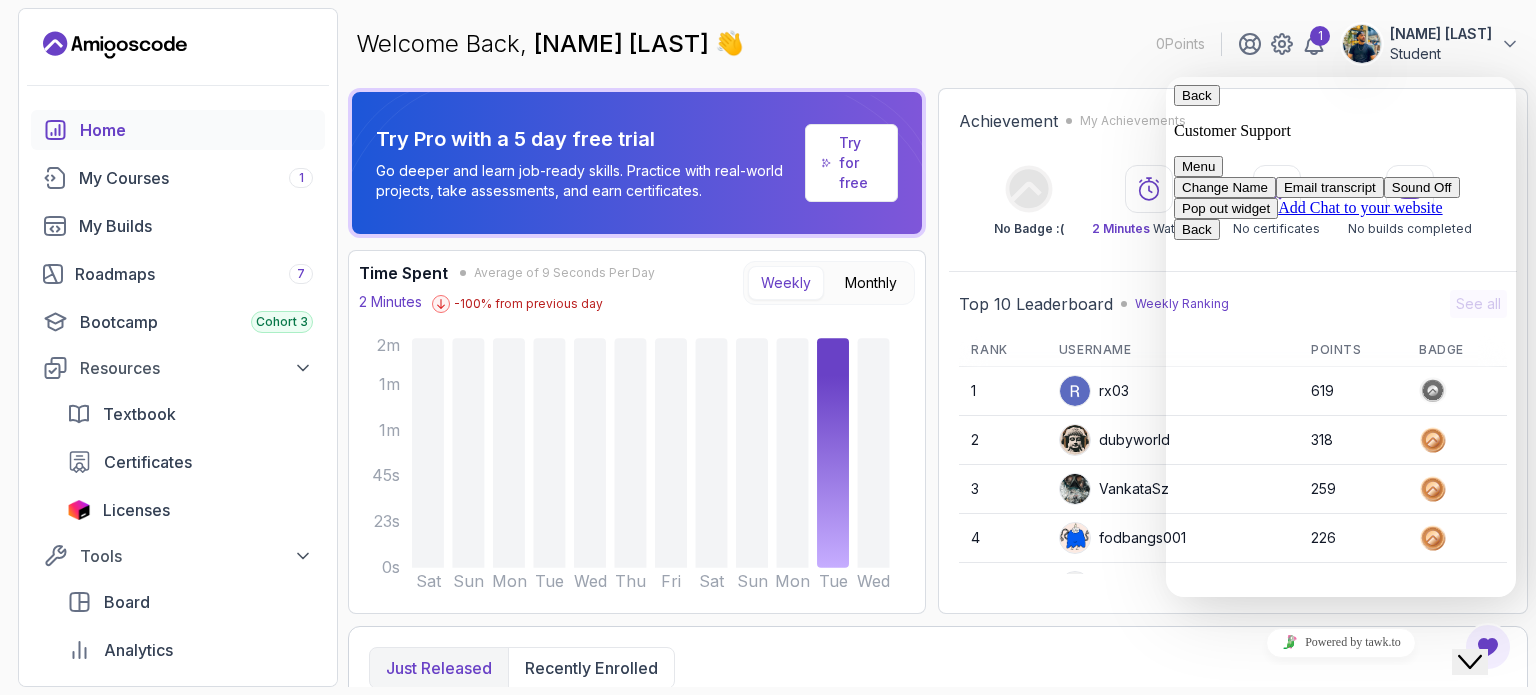 click on "Back  Customer Support  Menu  Change Name   Email transcript   Sound Off  Pop out widget   Add Chat to your website" at bounding box center [1341, 152] 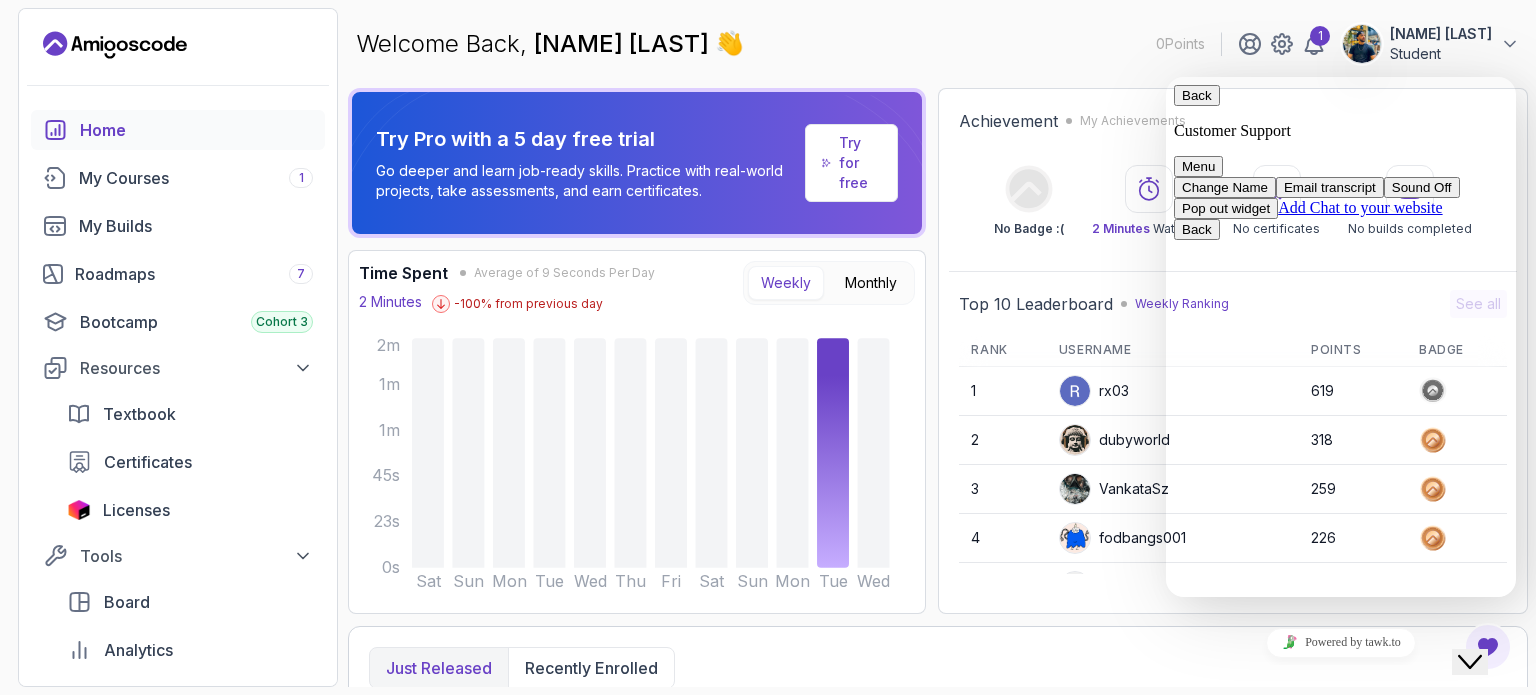 click on "Back" at bounding box center [1197, 95] 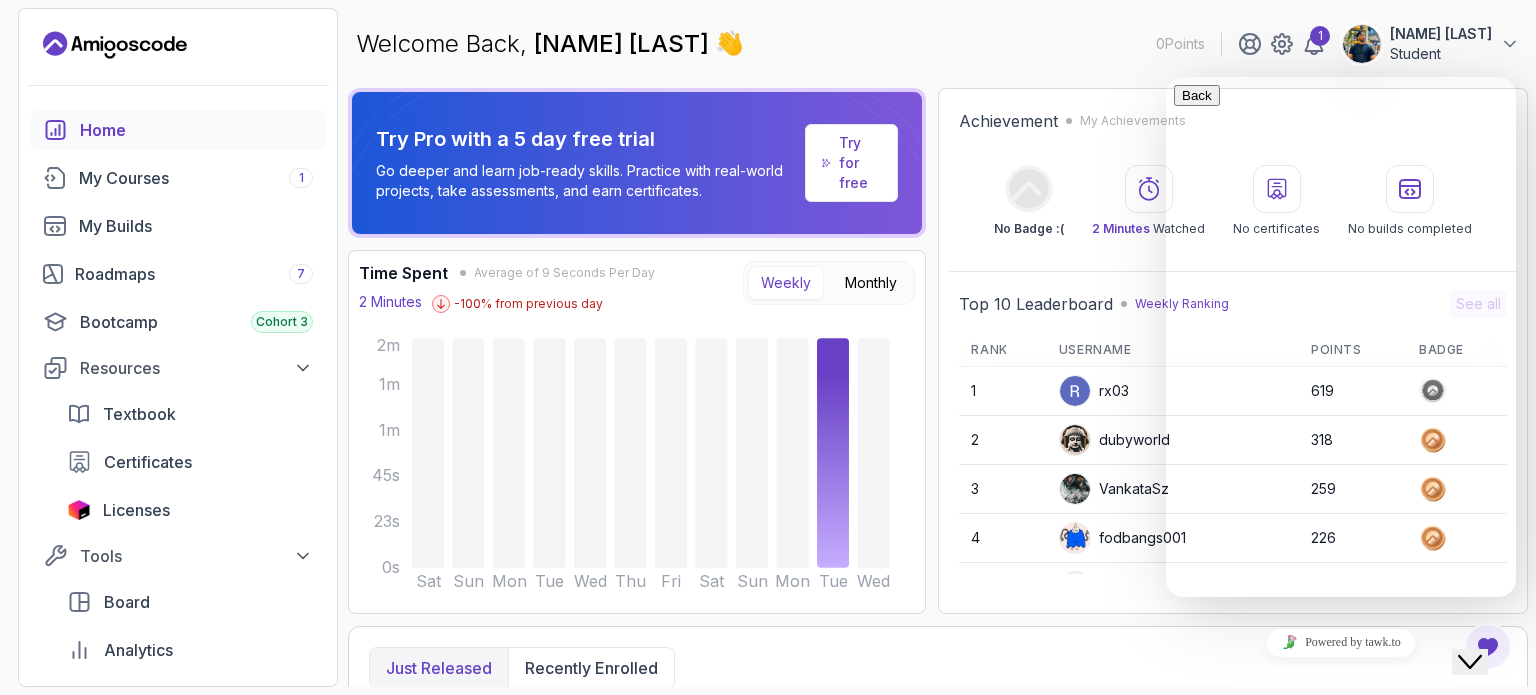 click at bounding box center (1341, 920) 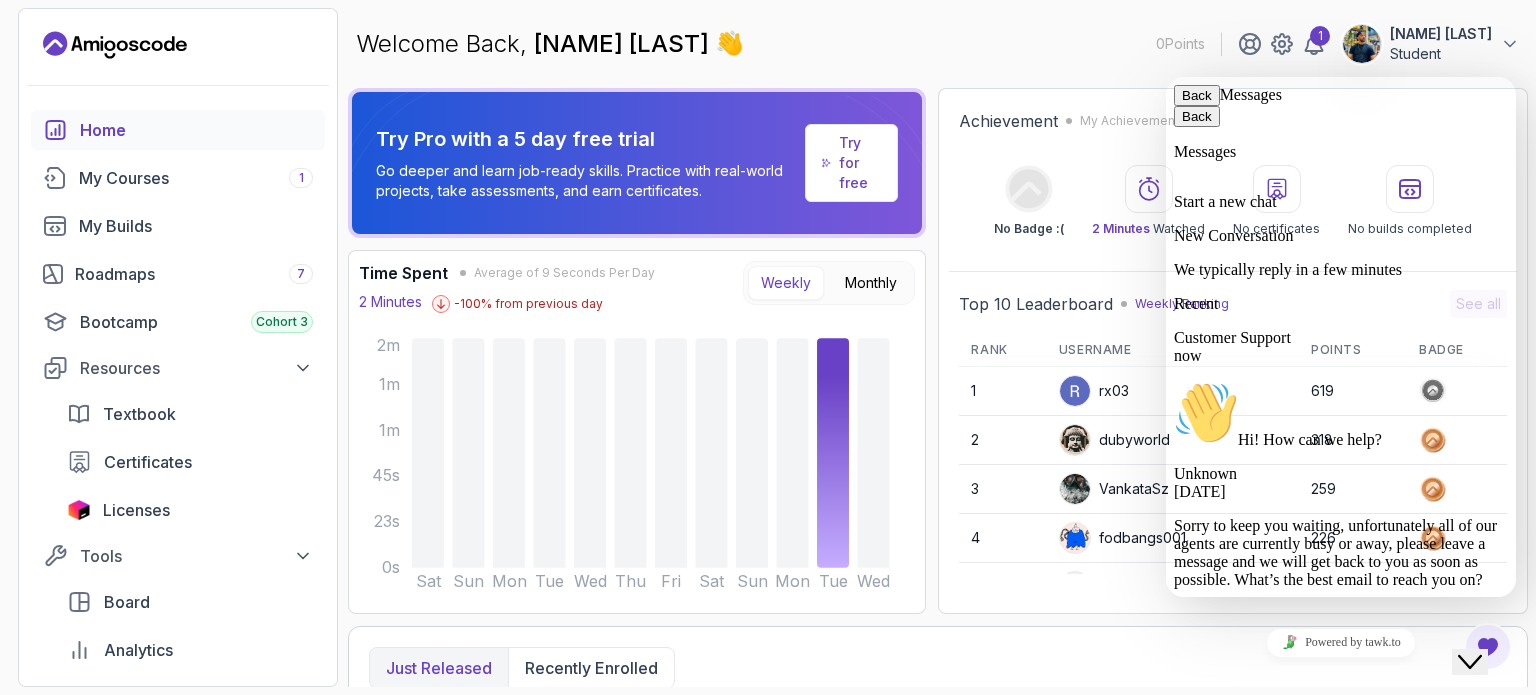 click at bounding box center (1341, 1118) 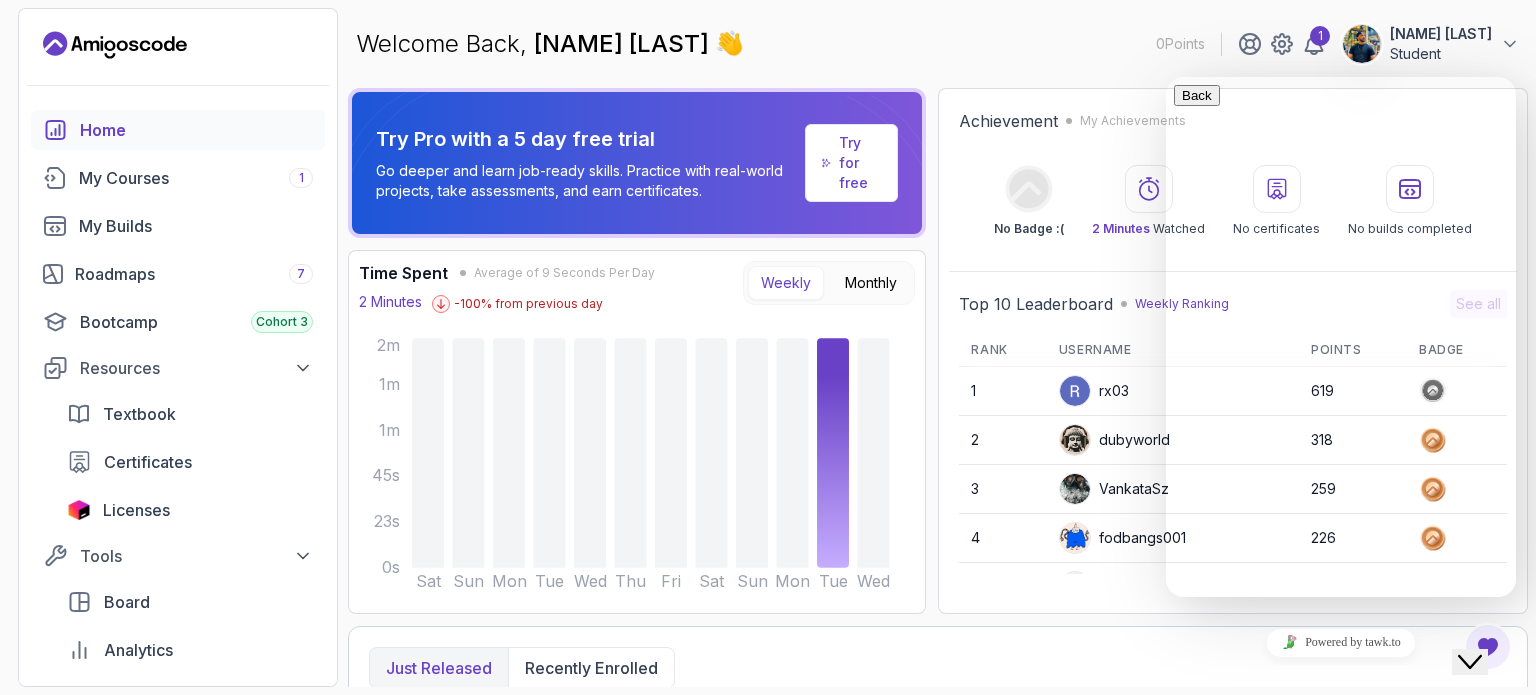 click on "Hi there  Need help? Search our help center for answers or start a conversation:  Help Center   New Conversation   We typically reply in a few minutes" at bounding box center [1341, 771] 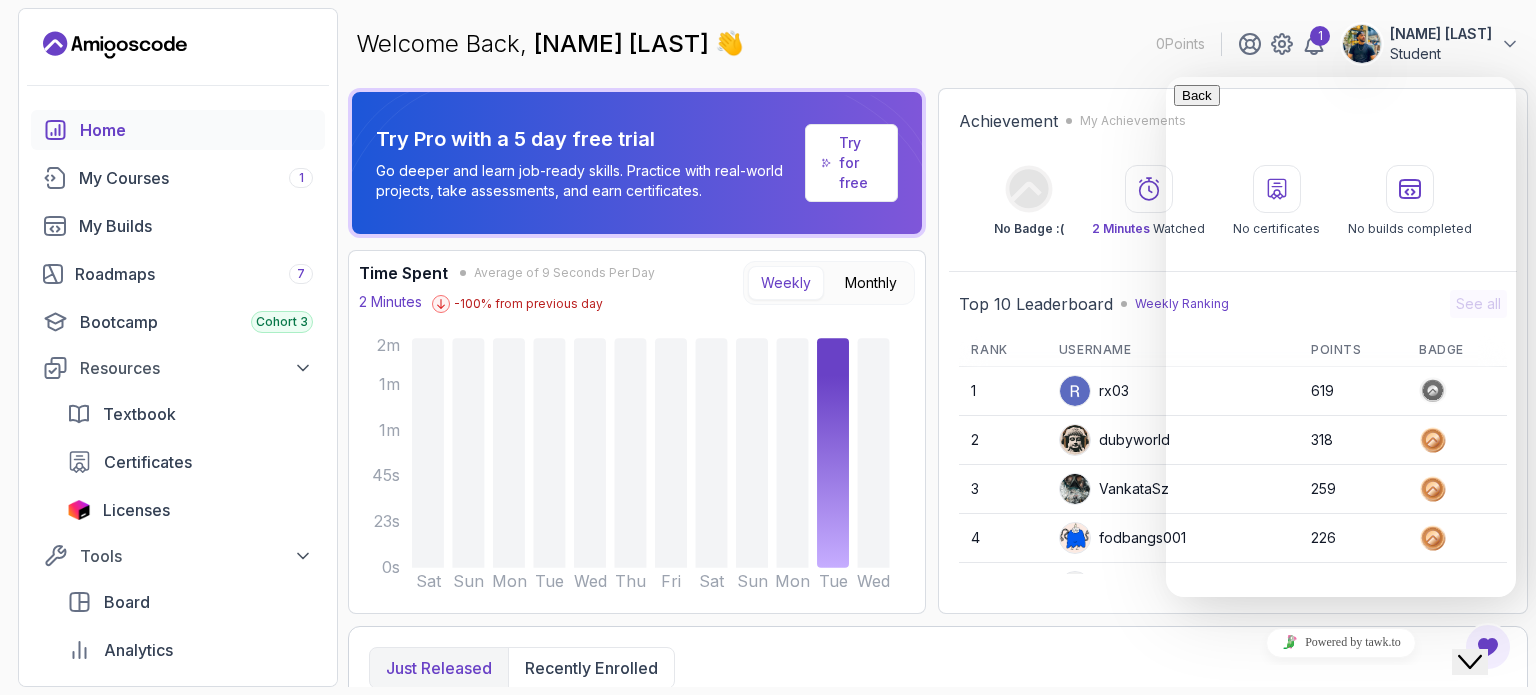 click on "Welcome Back,   Hamed Bouallegui   👋 0  Points 1 Hamed Bouallegui Student" at bounding box center [938, 44] 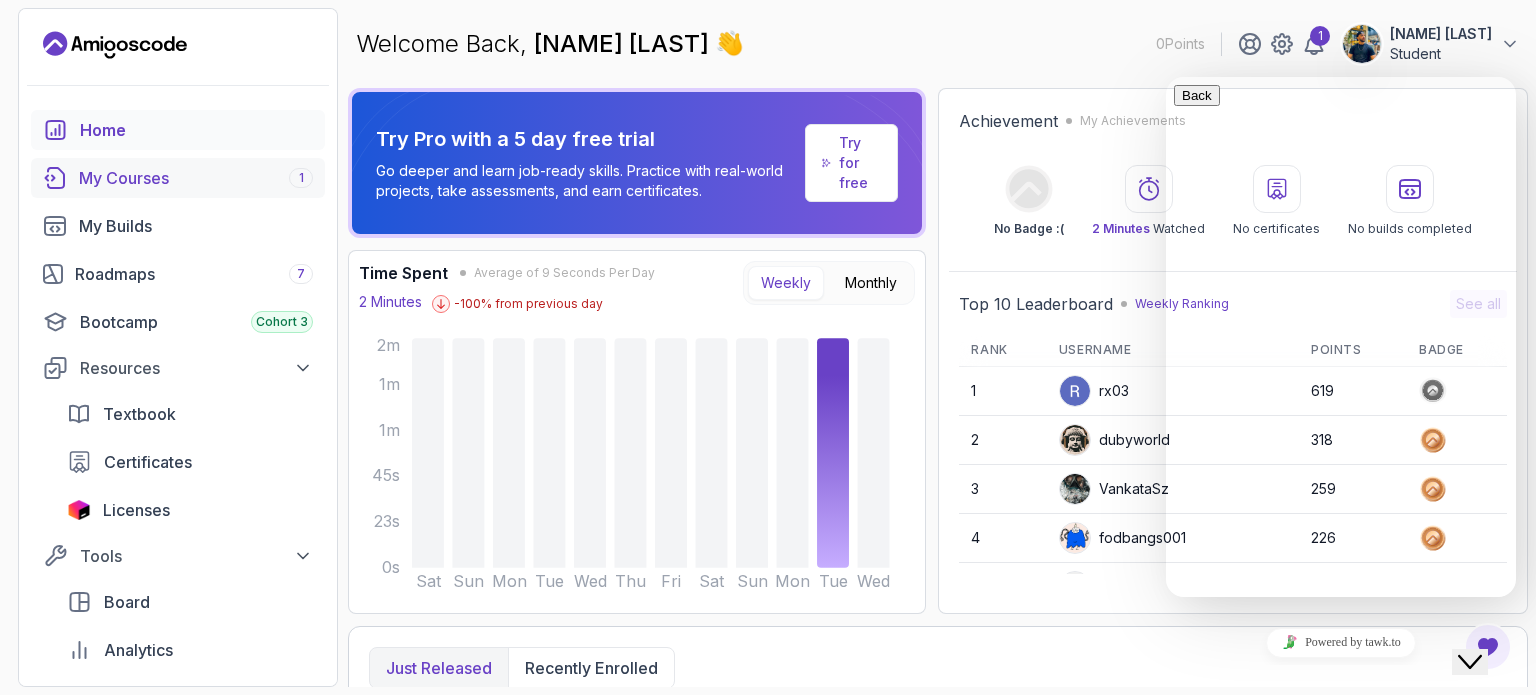 click on "My Courses 1" at bounding box center [178, 178] 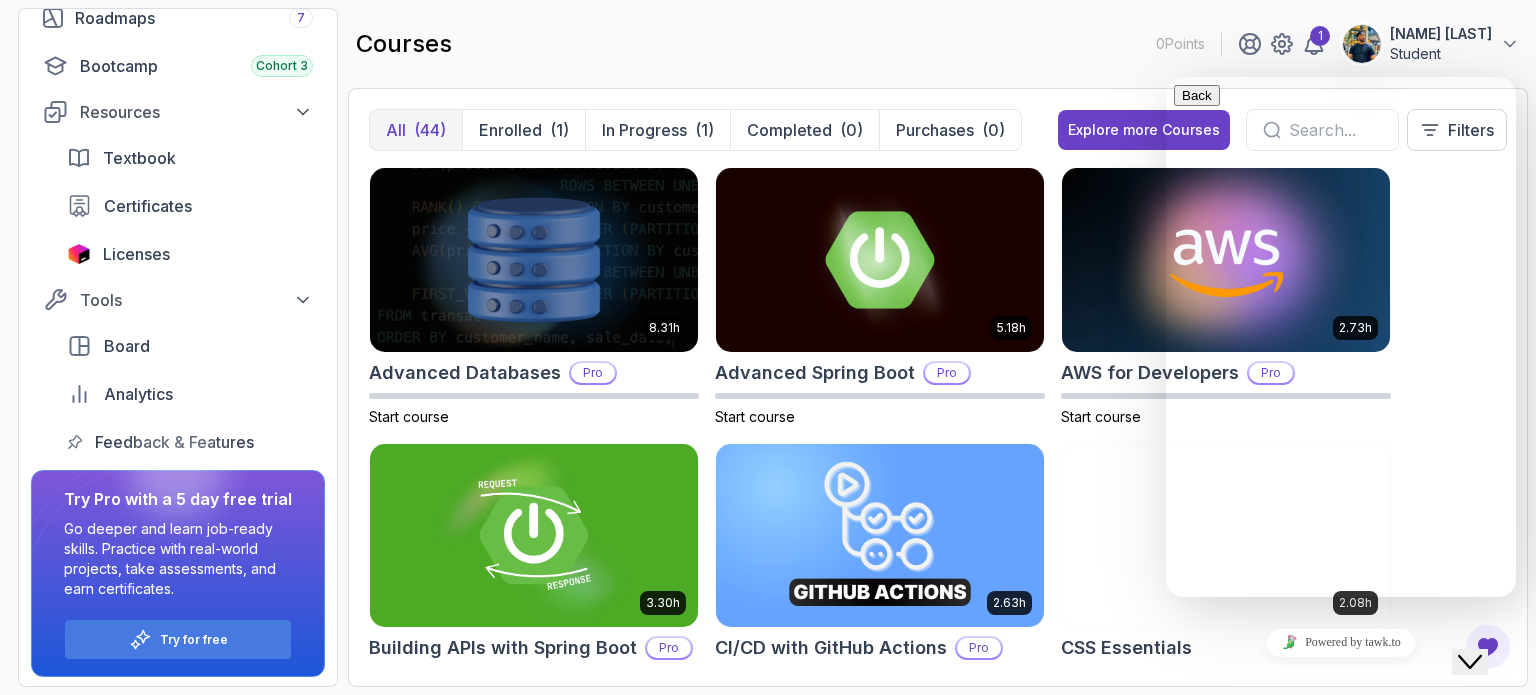 scroll, scrollTop: 258, scrollLeft: 0, axis: vertical 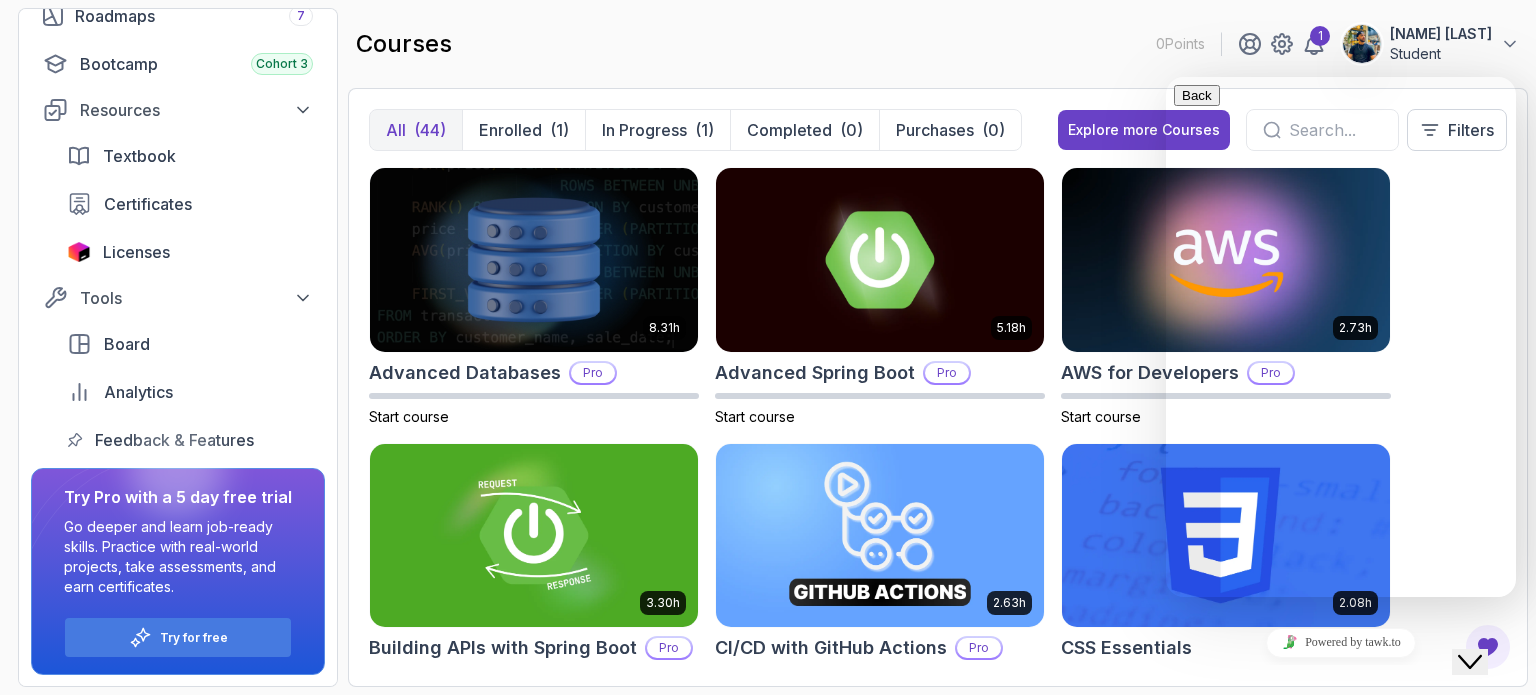 click on "All (44) Enrolled (1) In Progress (1) Completed (0) Purchases (0) Explore more Courses Filters 8.31h Advanced Databases Pro Start course 5.18h Advanced Spring Boot Pro Start course 2.73h AWS for Developers Pro Start course 3.30h Building APIs with Spring Boot Pro Start course 2.63h CI/CD with GitHub Actions Pro Start course 2.08h CSS Essentials Start course 1.70h Database Design & Implementation Pro Start course 1.45h Docker for Java Developers Pro Start course 4.64h Docker For Professionals Pro Start course 10.13h Git for Professionals Pro Start course 2.55h Git & GitHub Fundamentals Start course 2.10h GitHub Toolkit Pro Start course 1.84h HTML Essentials Start course 5.57h IntelliJ IDEA Developer Guide Pro Start course 1.72h Java Data Structures Pro Start course 2.41h Java for Beginners Start course 9.18h Java for Developers Pro Start course 1.13h Java Generics Pro Start course 1.67h Java Integration Testing Pro Start course 2.82h Java Object Oriented Programming Pro Start course 26m Java Streams Essentials" at bounding box center (938, 387) 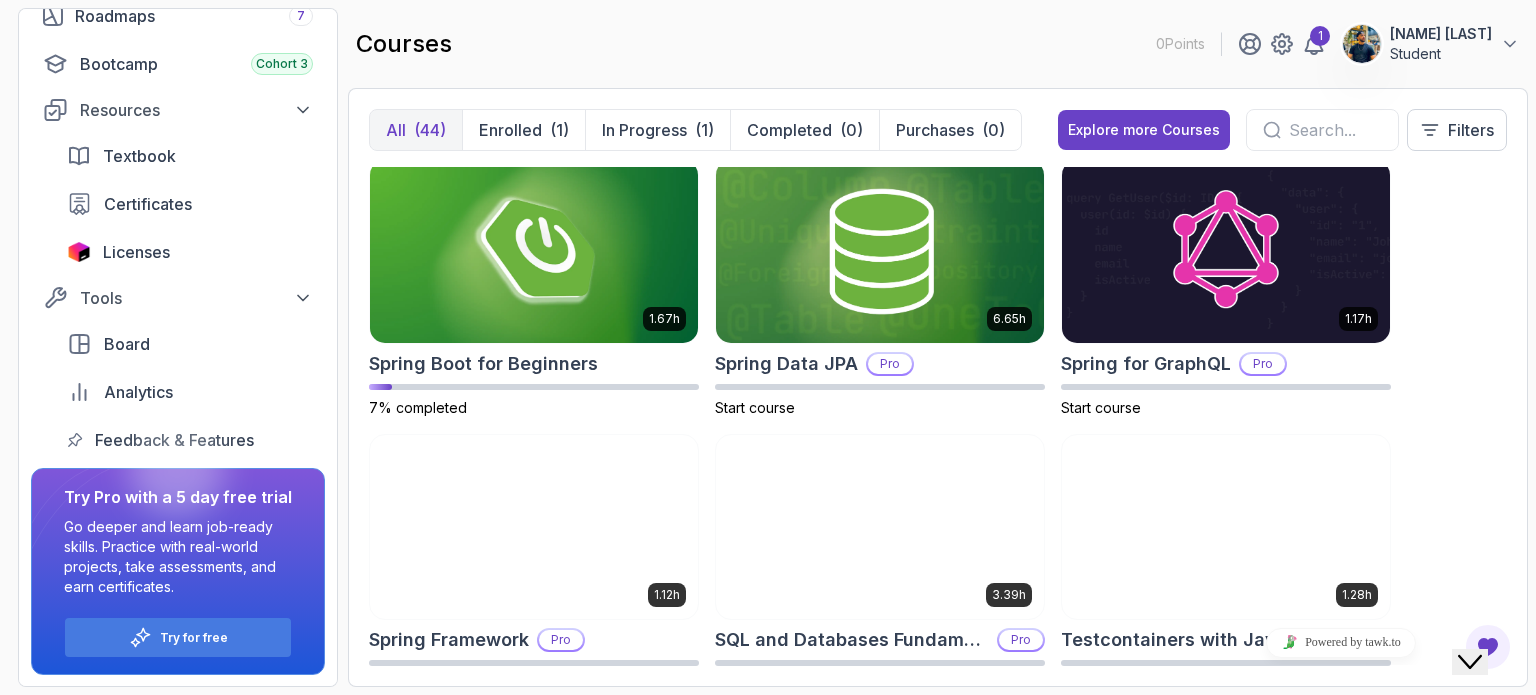 scroll, scrollTop: 3300, scrollLeft: 0, axis: vertical 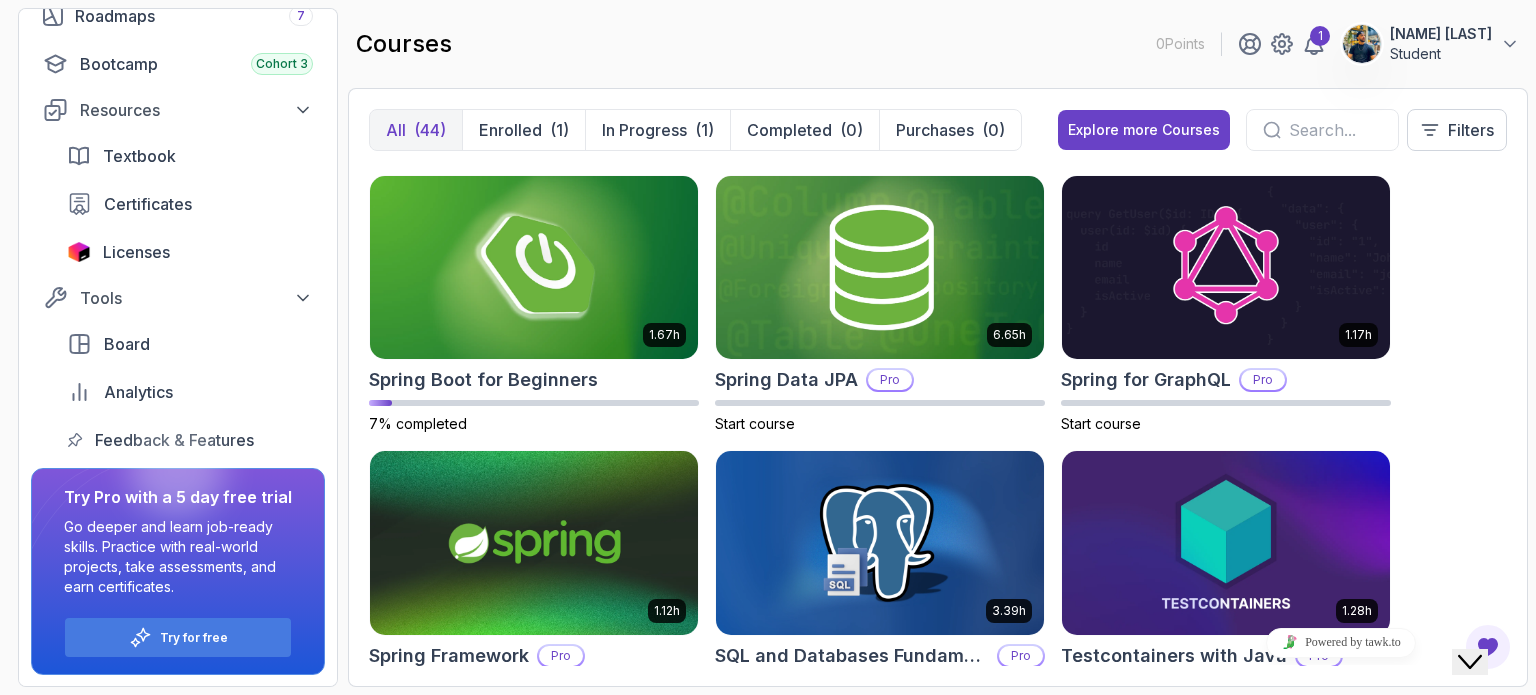 click at bounding box center [534, 268] 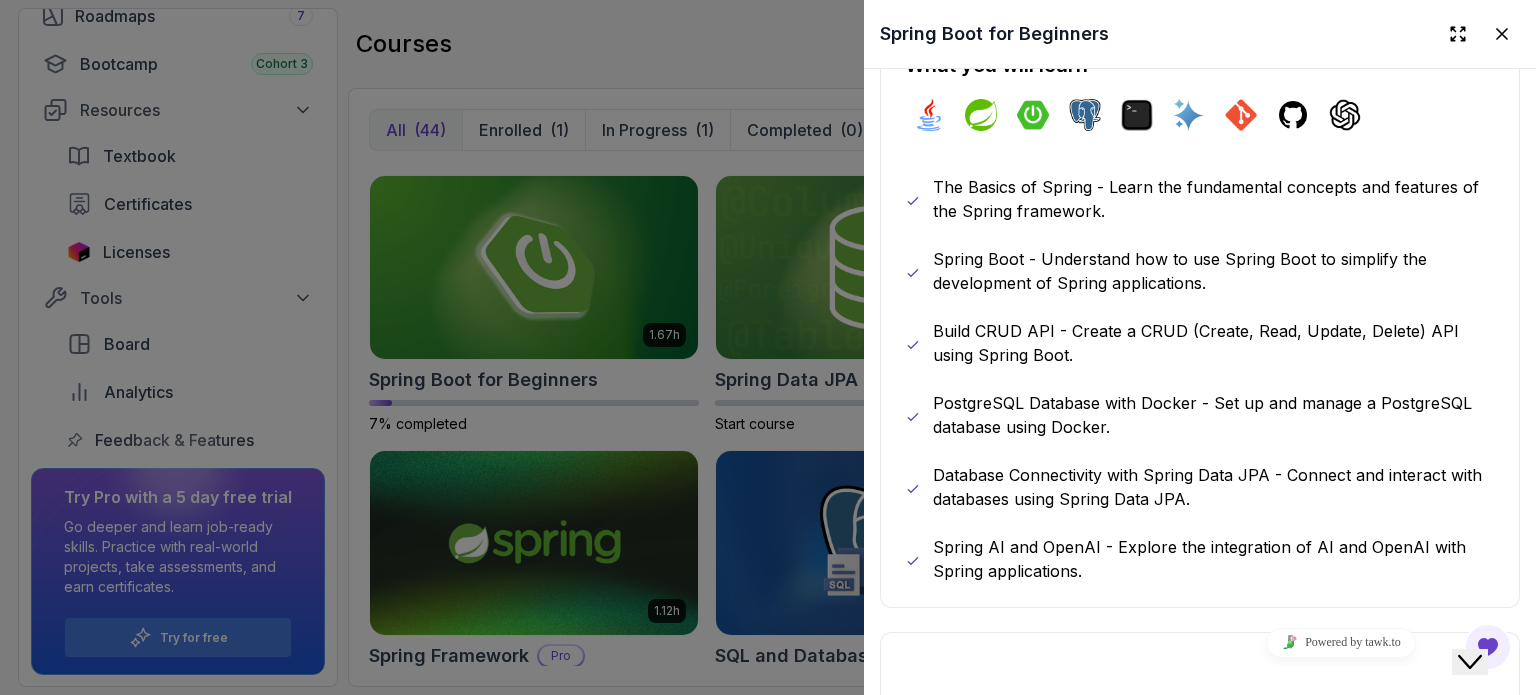 scroll, scrollTop: 1100, scrollLeft: 0, axis: vertical 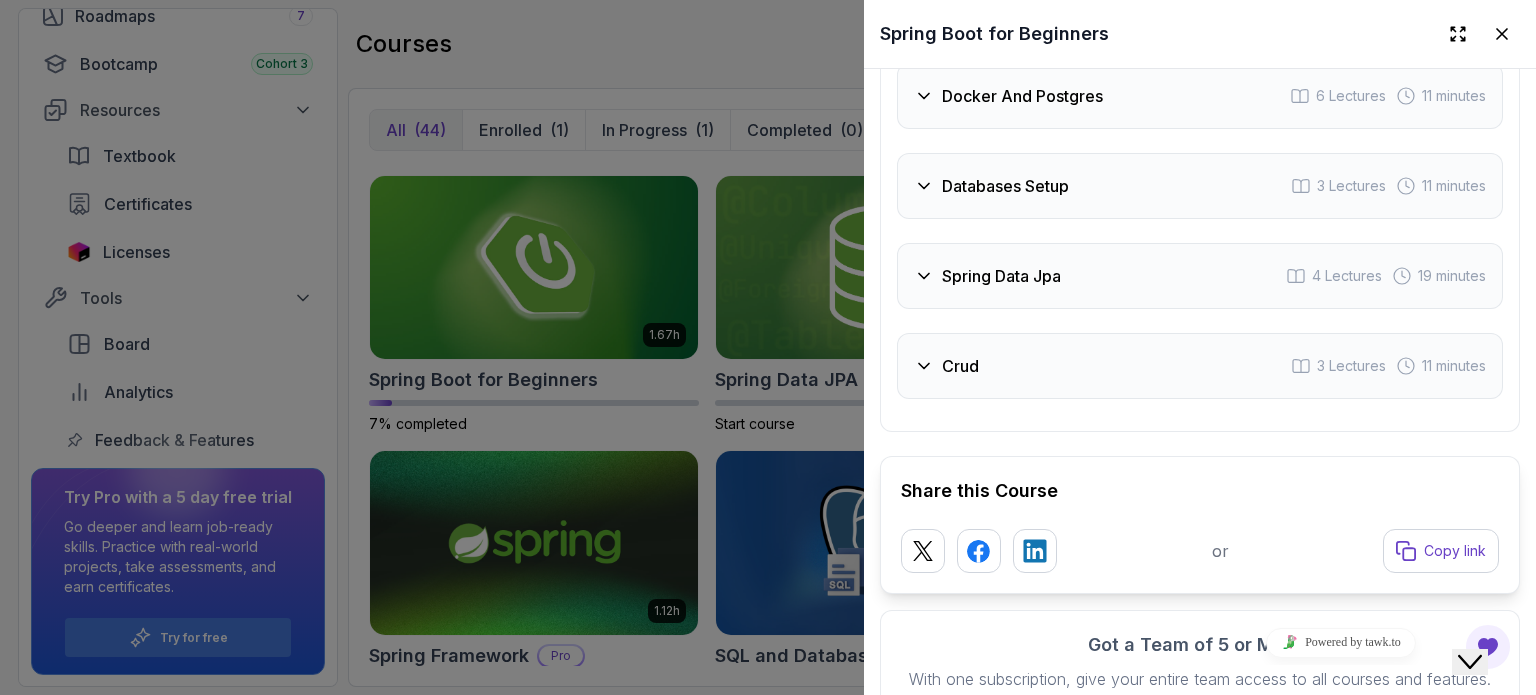 click on "Crud" at bounding box center [960, 366] 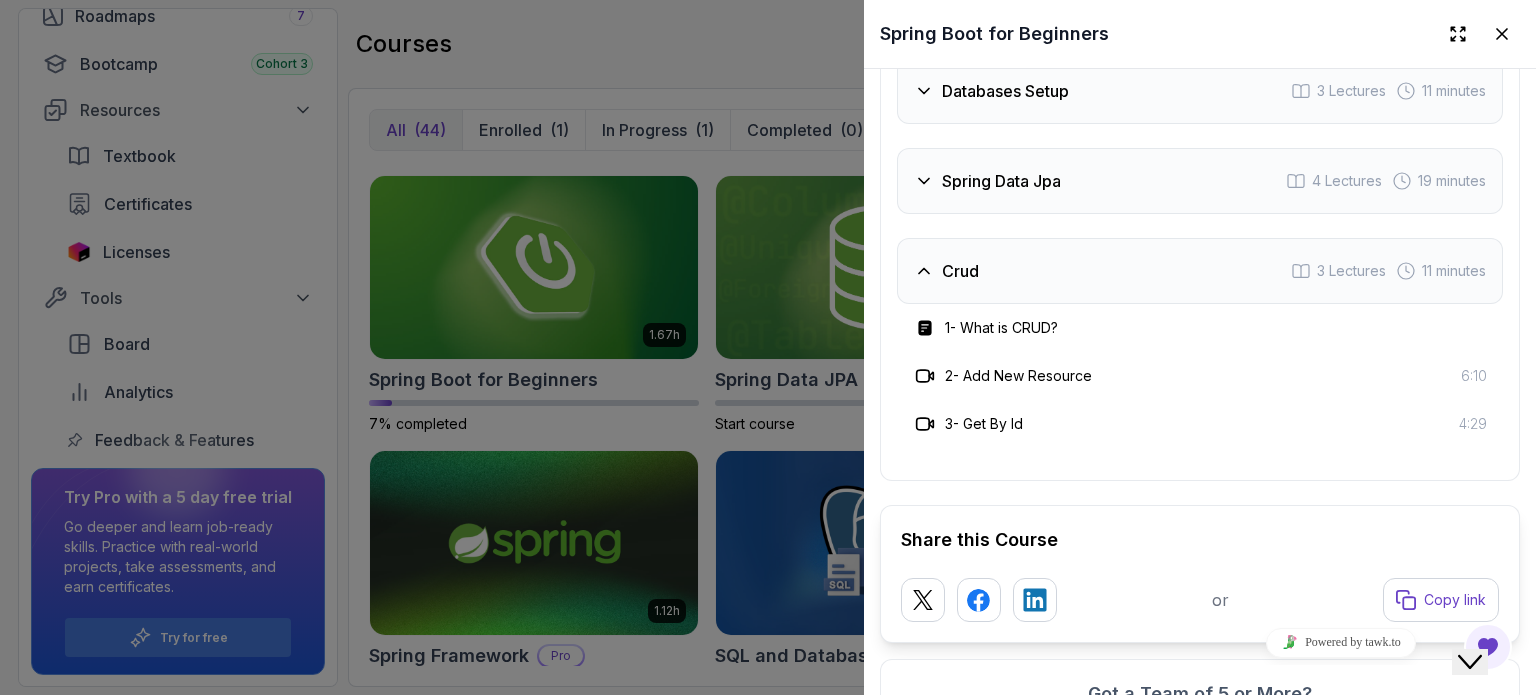 scroll, scrollTop: 3801, scrollLeft: 0, axis: vertical 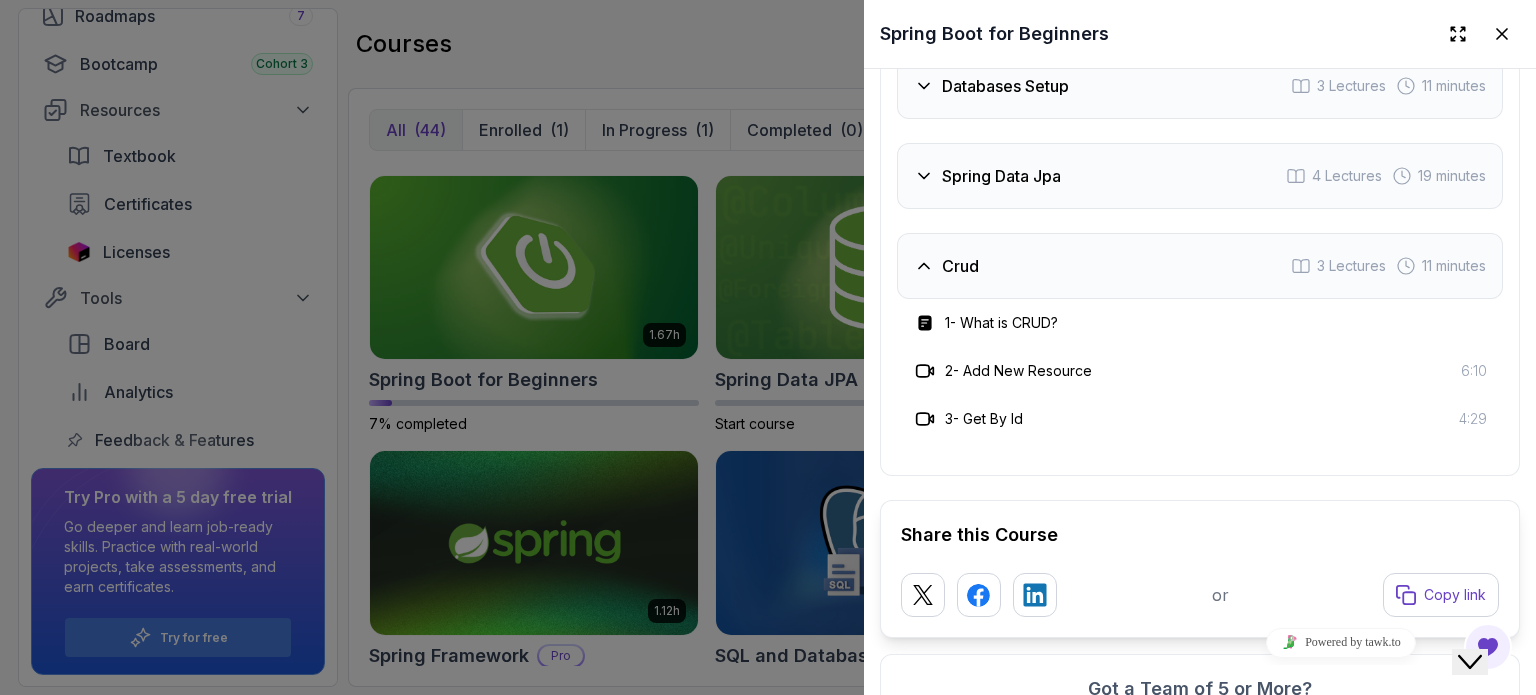 click on "3  -   Get By Id" at bounding box center [984, 419] 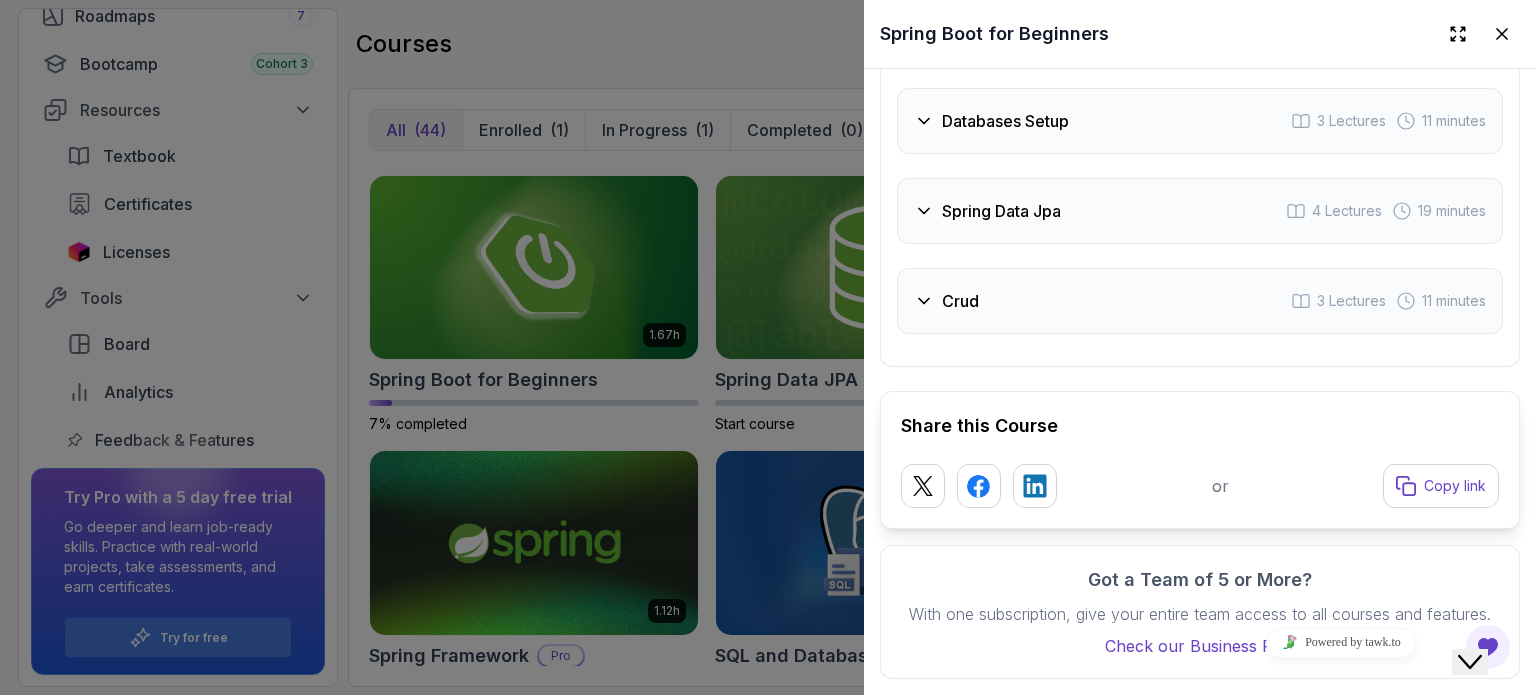 click on "Spring Data Jpa" at bounding box center (1001, 211) 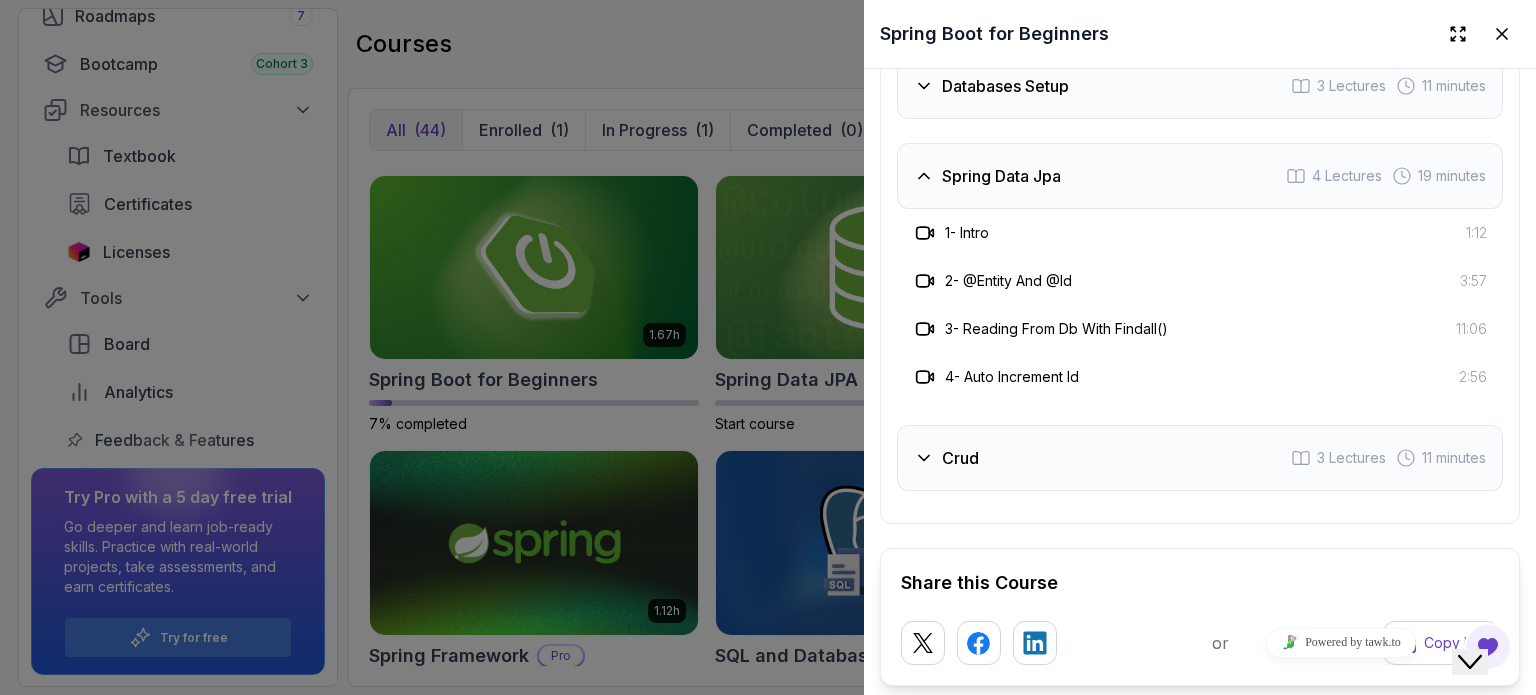 click on "Spring Data Jpa" at bounding box center [1001, 176] 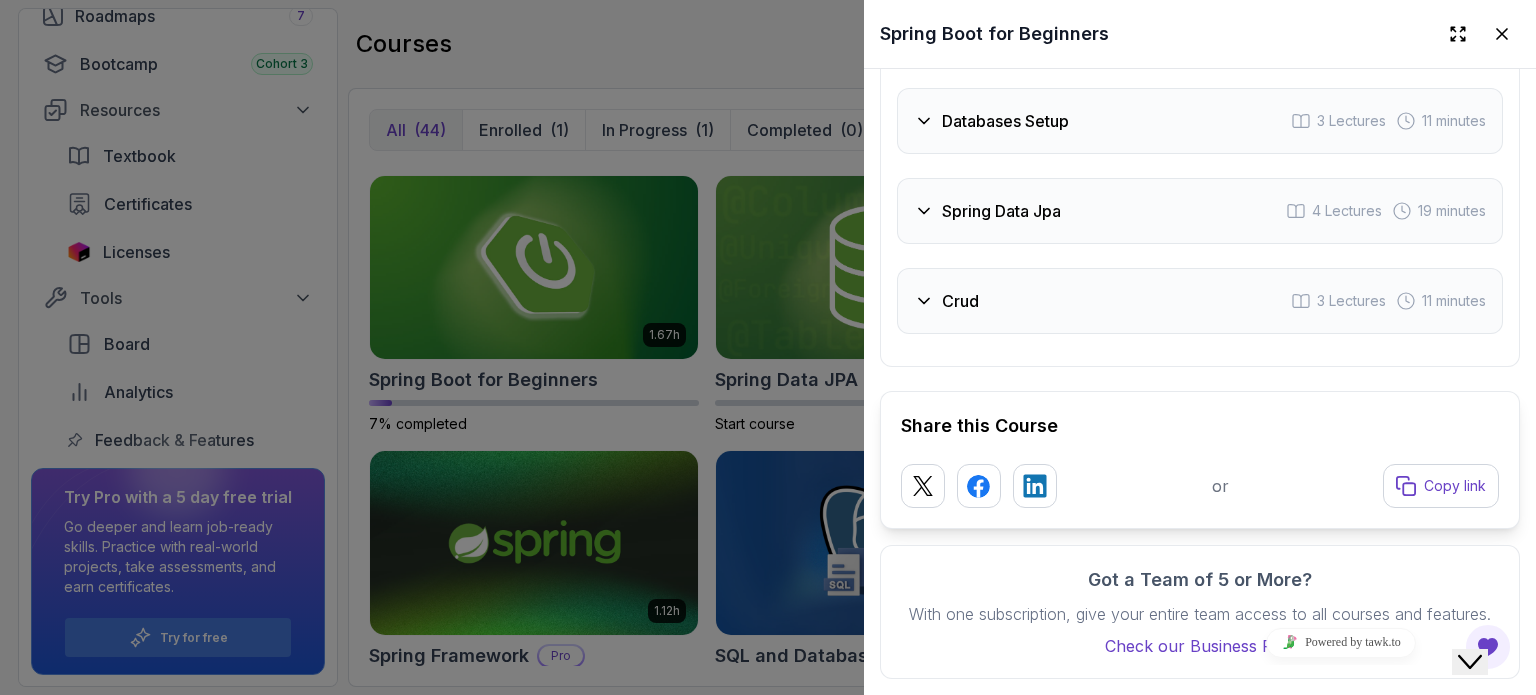 click on "Spring Data Jpa" at bounding box center [1001, 211] 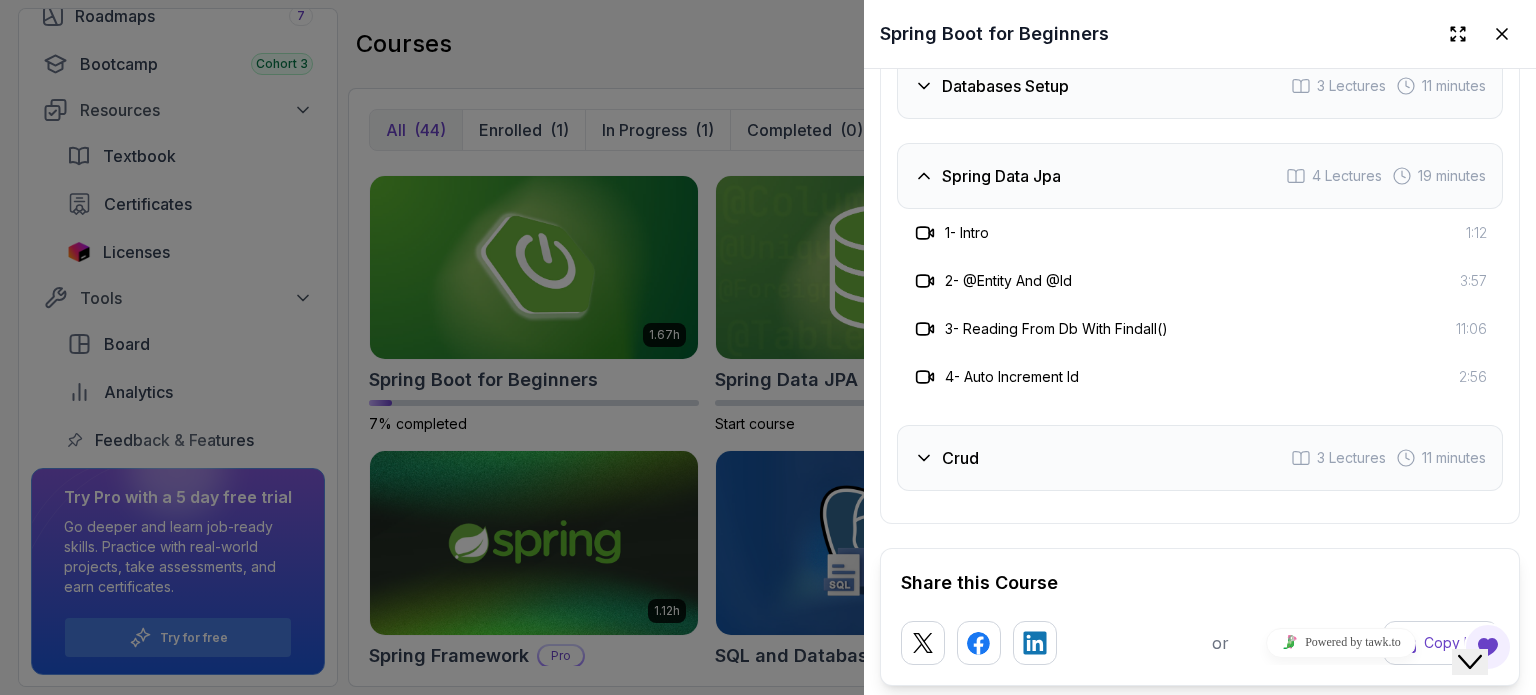click on "Spring Data Jpa" at bounding box center [1001, 176] 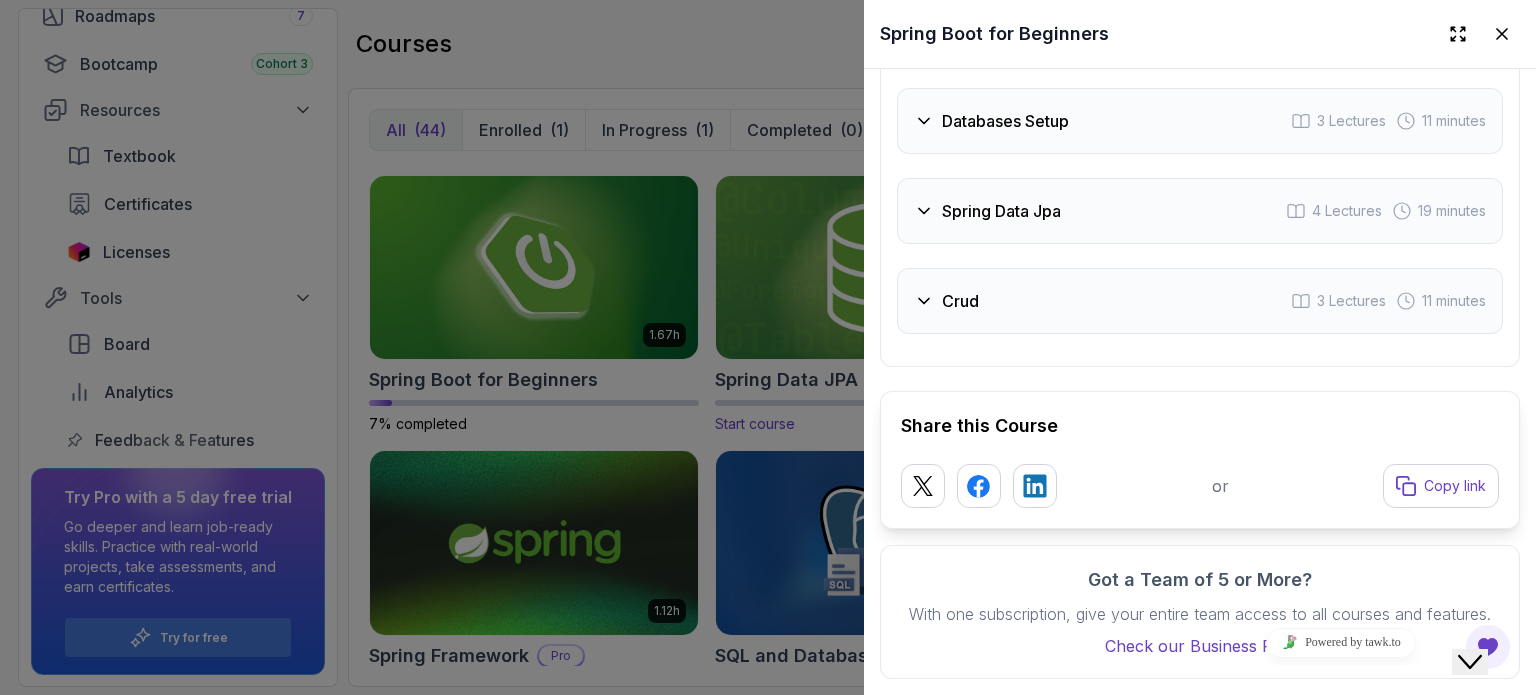 drag, startPoint x: 698, startPoint y: 282, endPoint x: 740, endPoint y: 288, distance: 42.426407 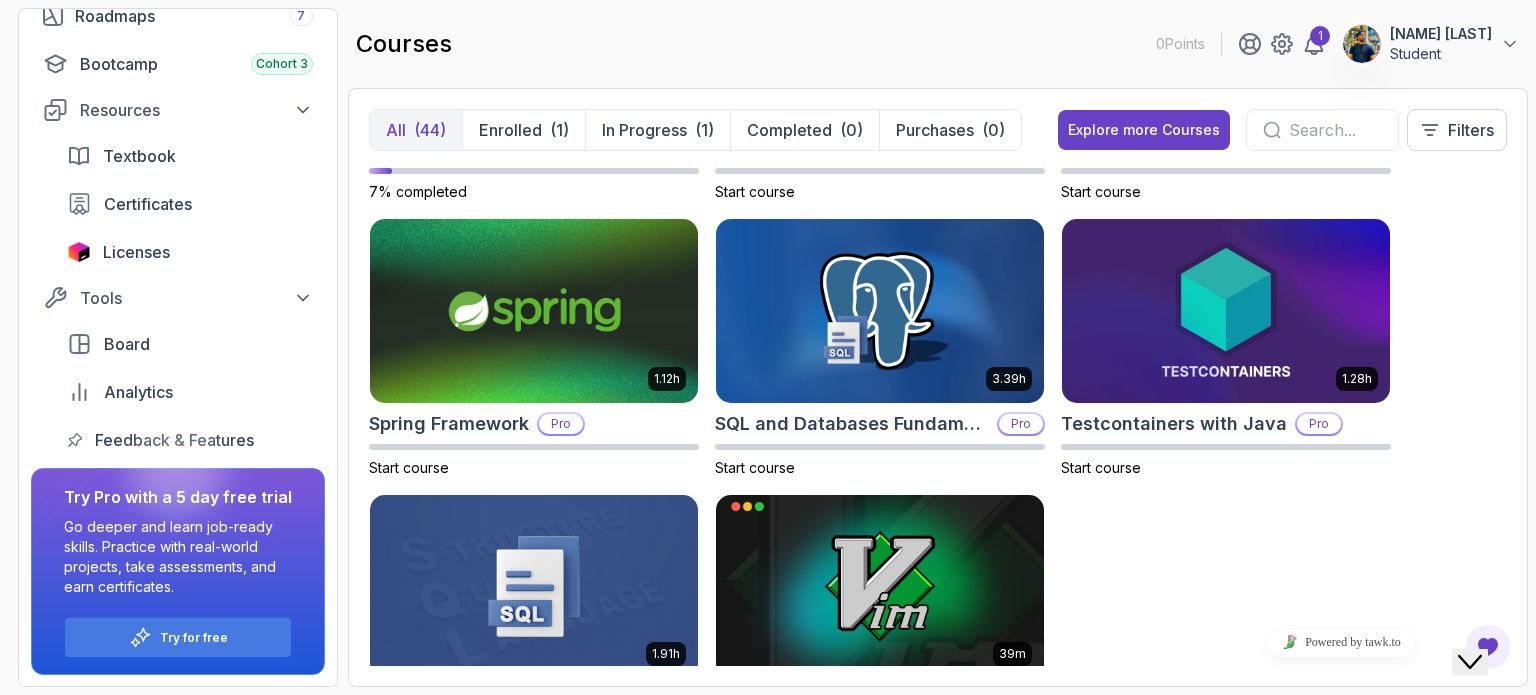 scroll, scrollTop: 3542, scrollLeft: 0, axis: vertical 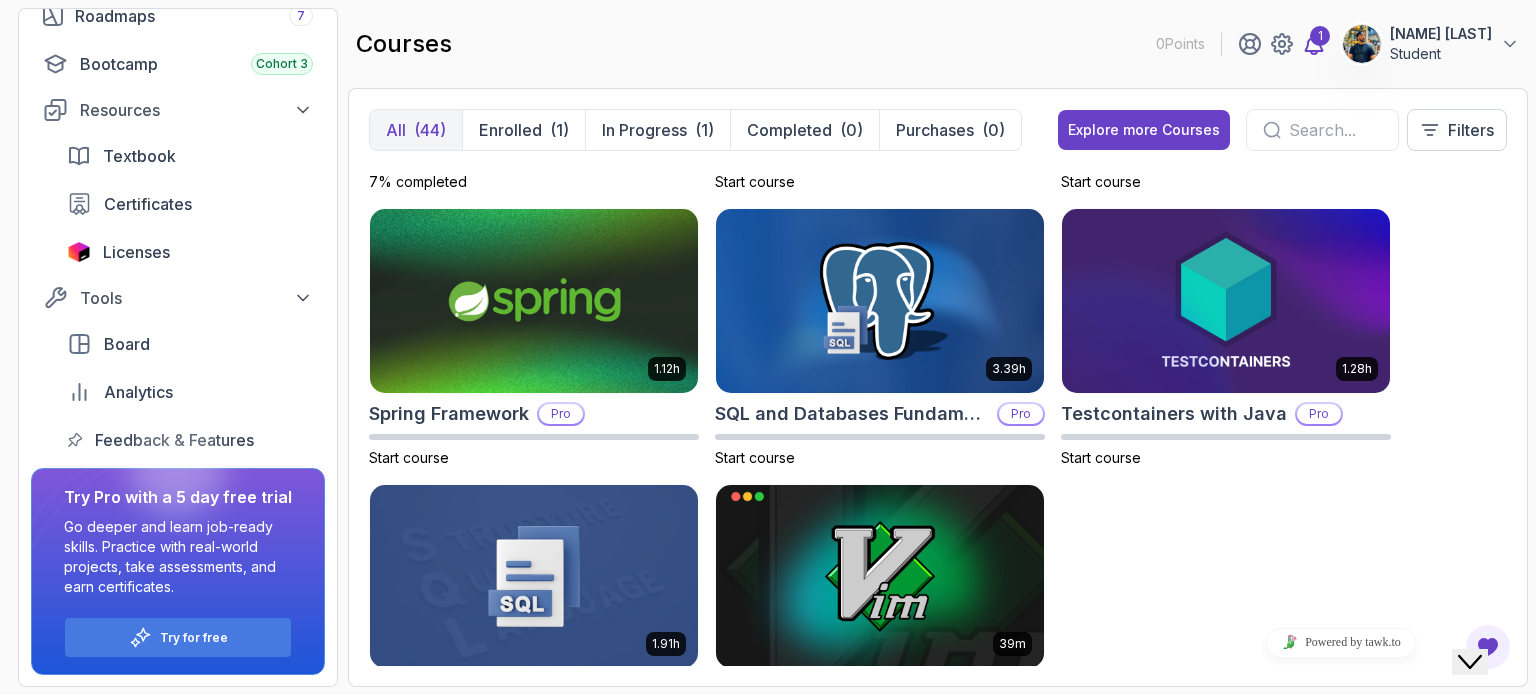 click on "1" at bounding box center (1320, 36) 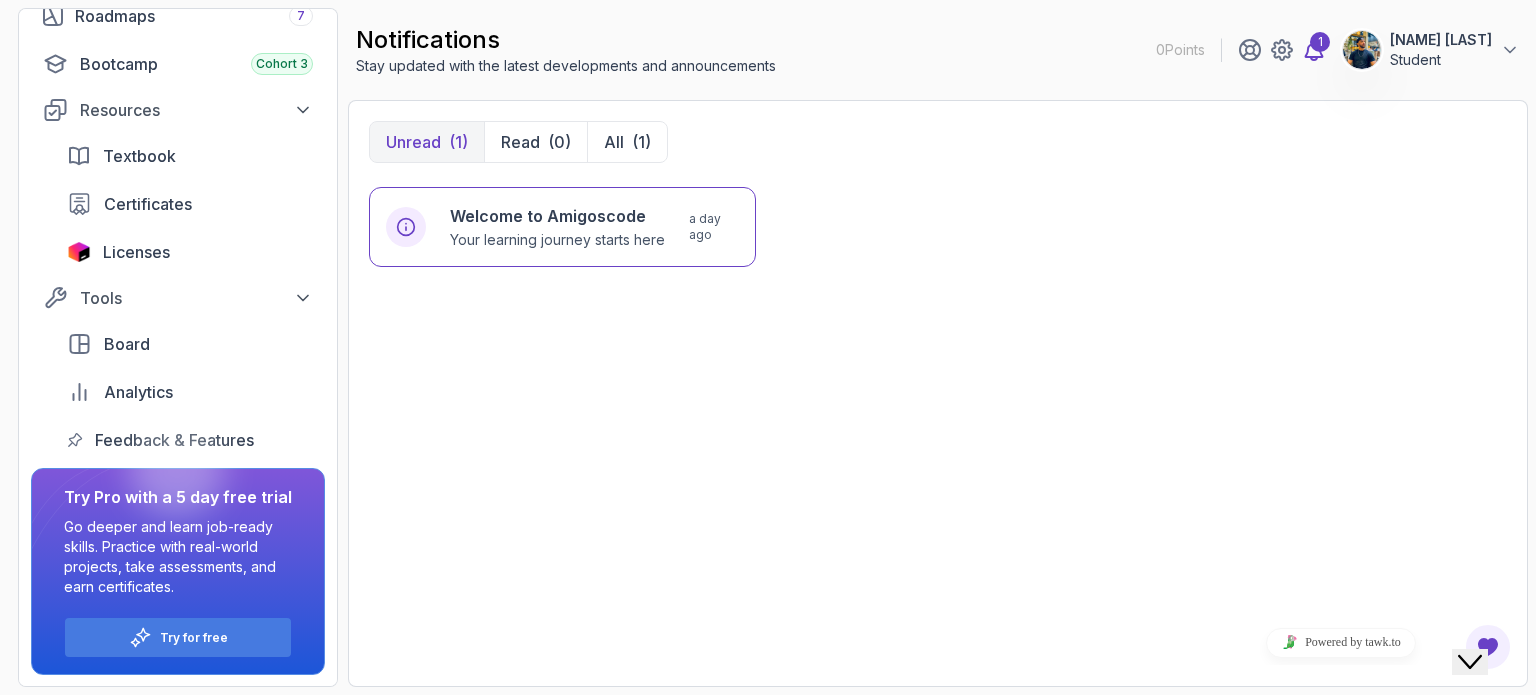 click on "1" at bounding box center (1320, 42) 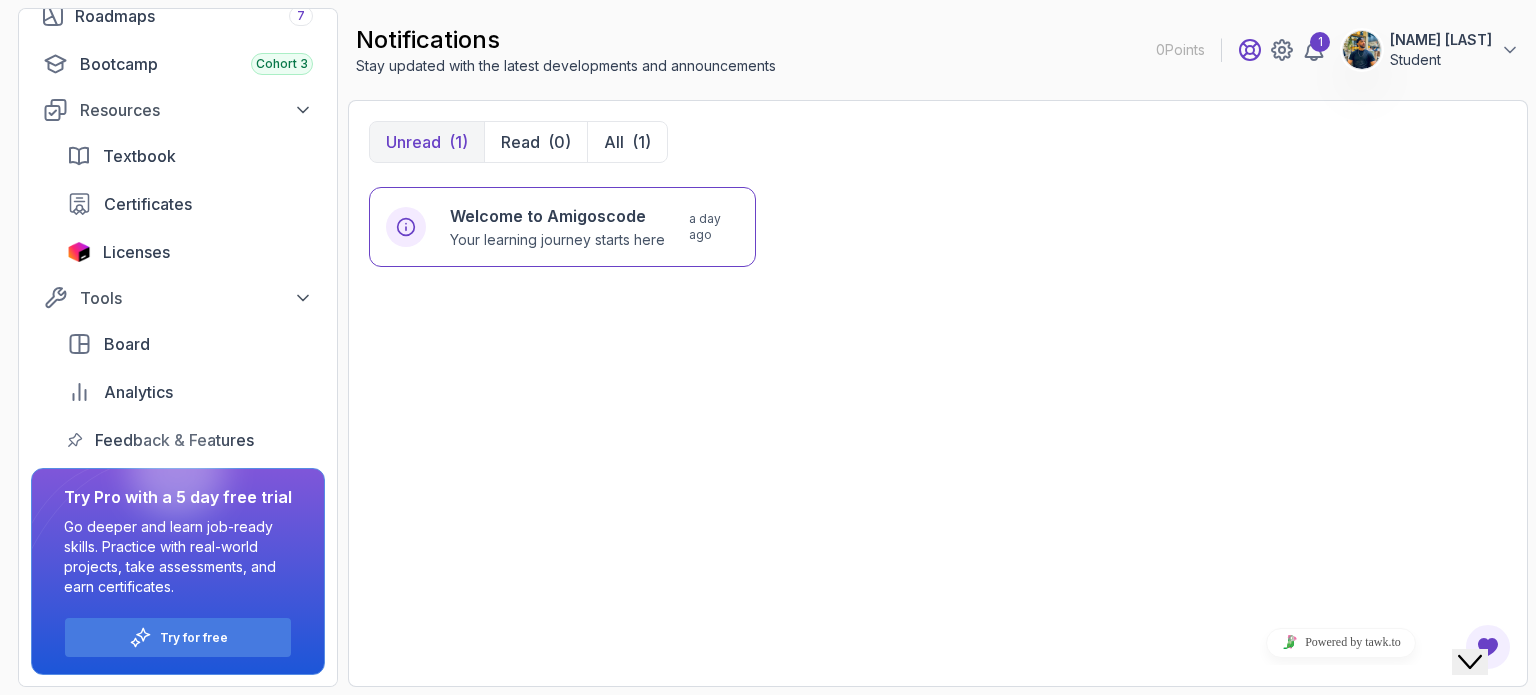 click 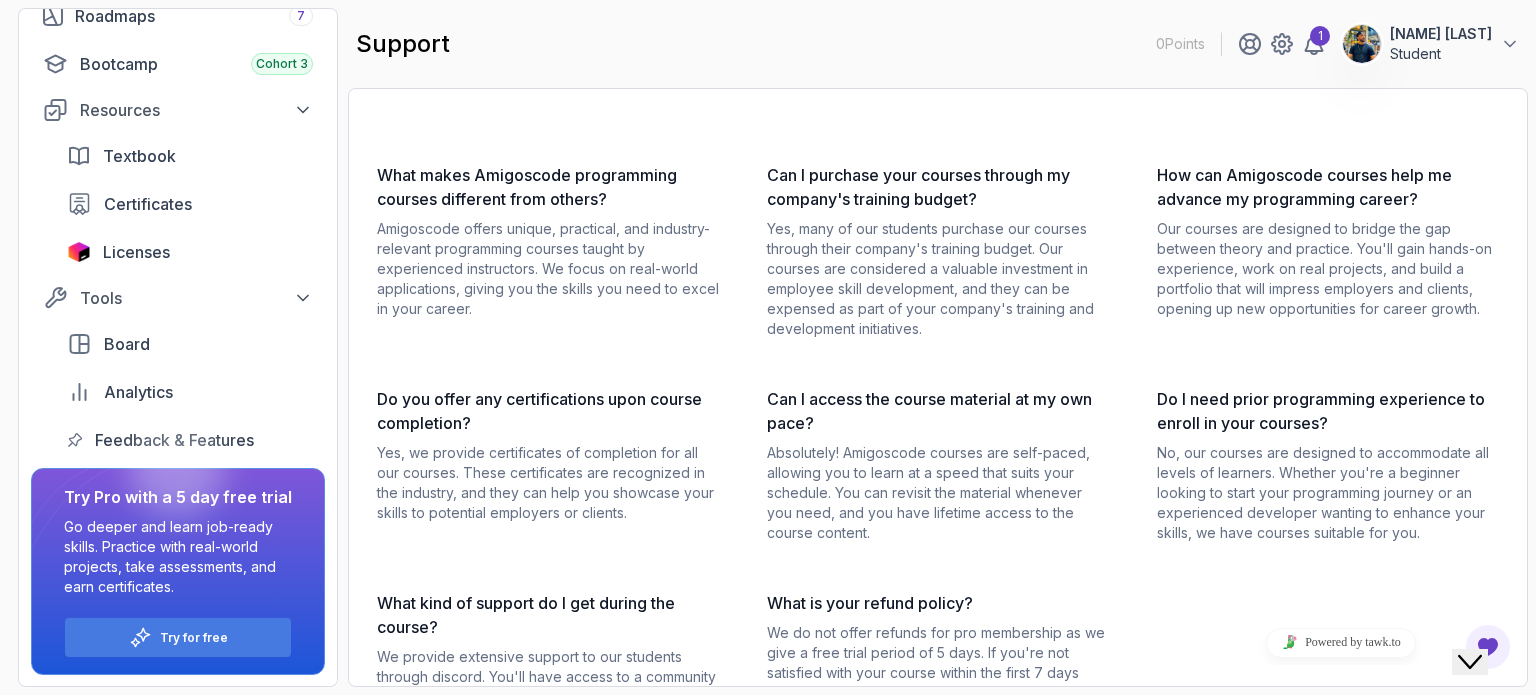 scroll, scrollTop: 148, scrollLeft: 0, axis: vertical 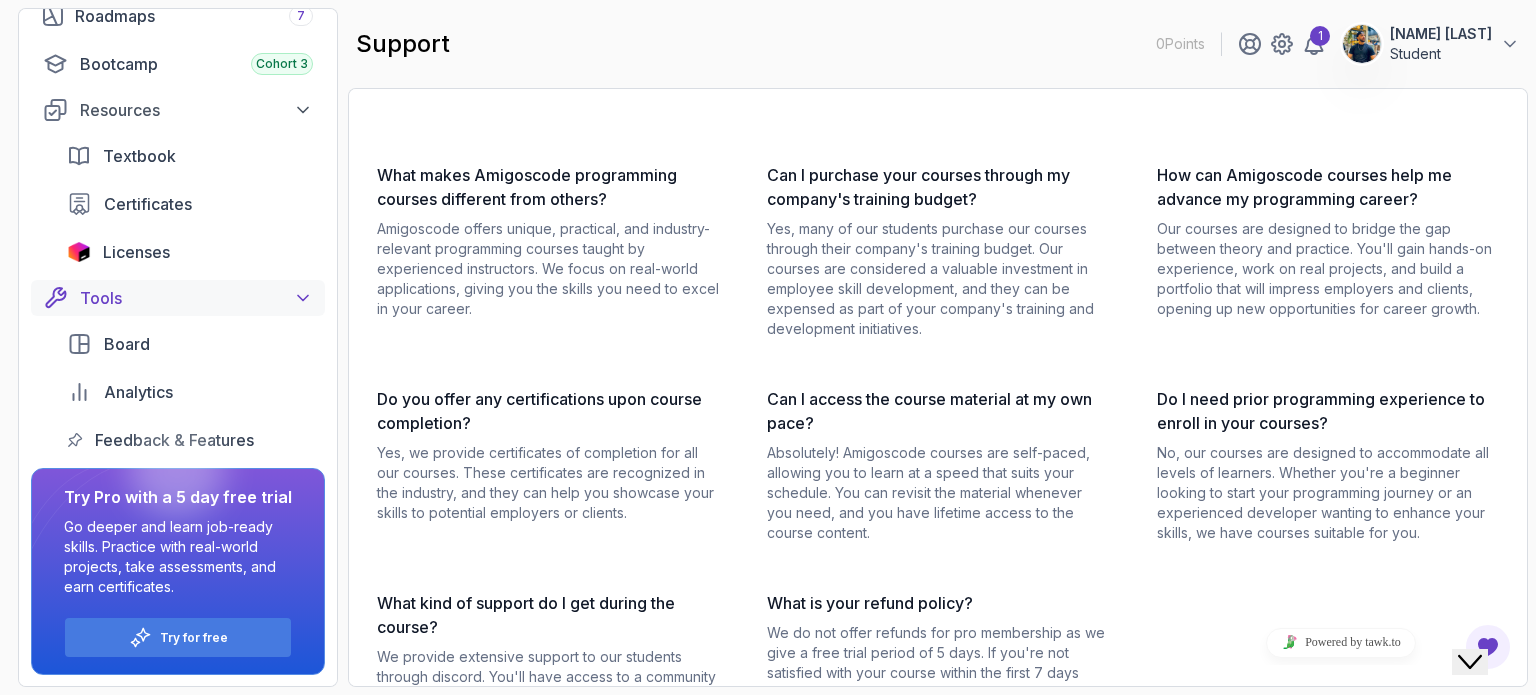 click on "Tools" at bounding box center (196, 298) 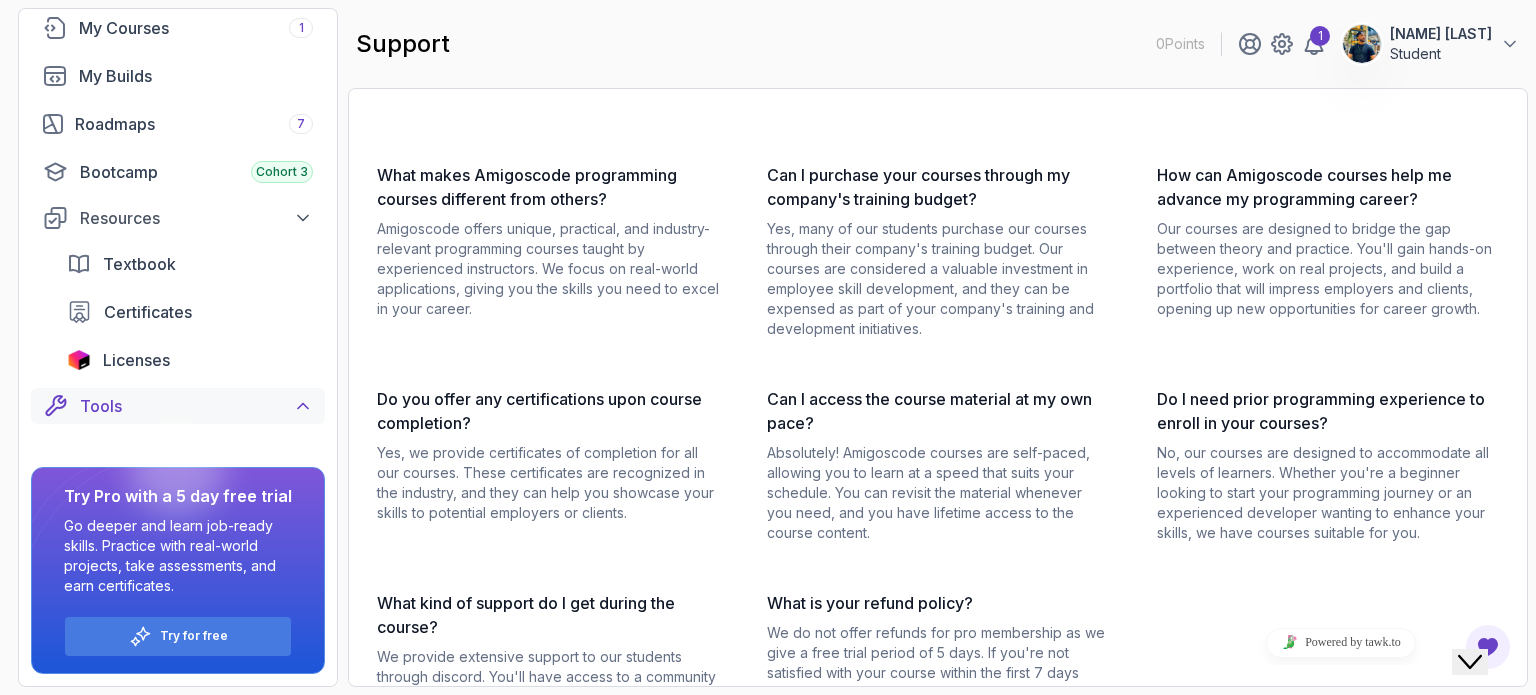 scroll, scrollTop: 114, scrollLeft: 0, axis: vertical 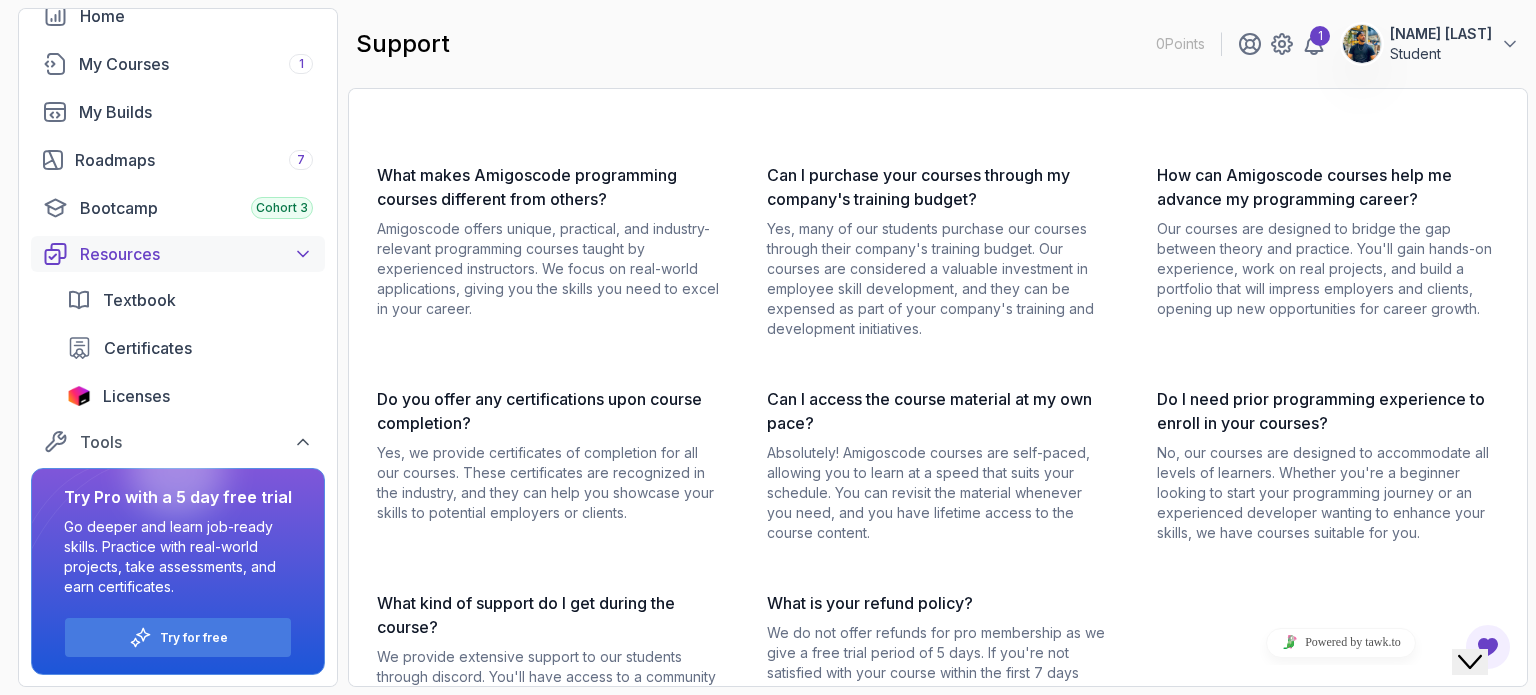 click 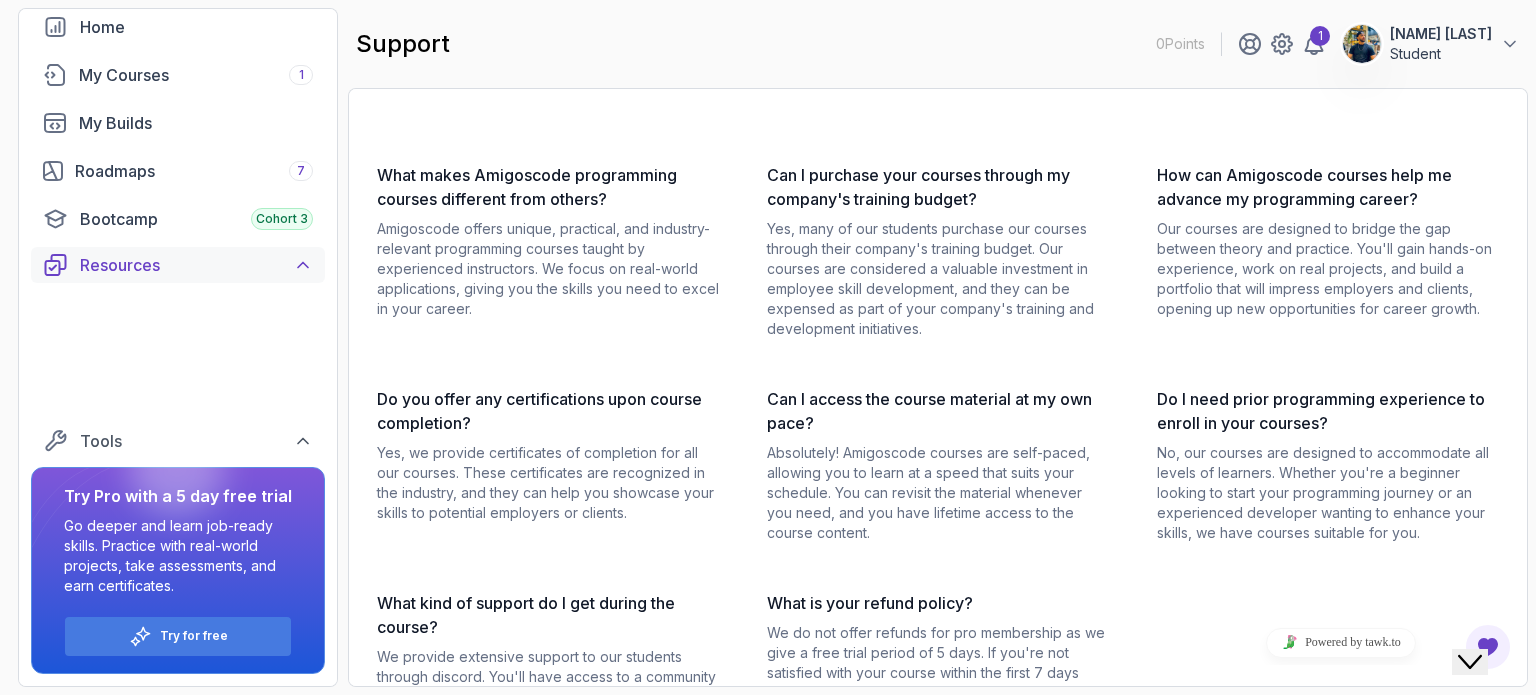 scroll, scrollTop: 0, scrollLeft: 0, axis: both 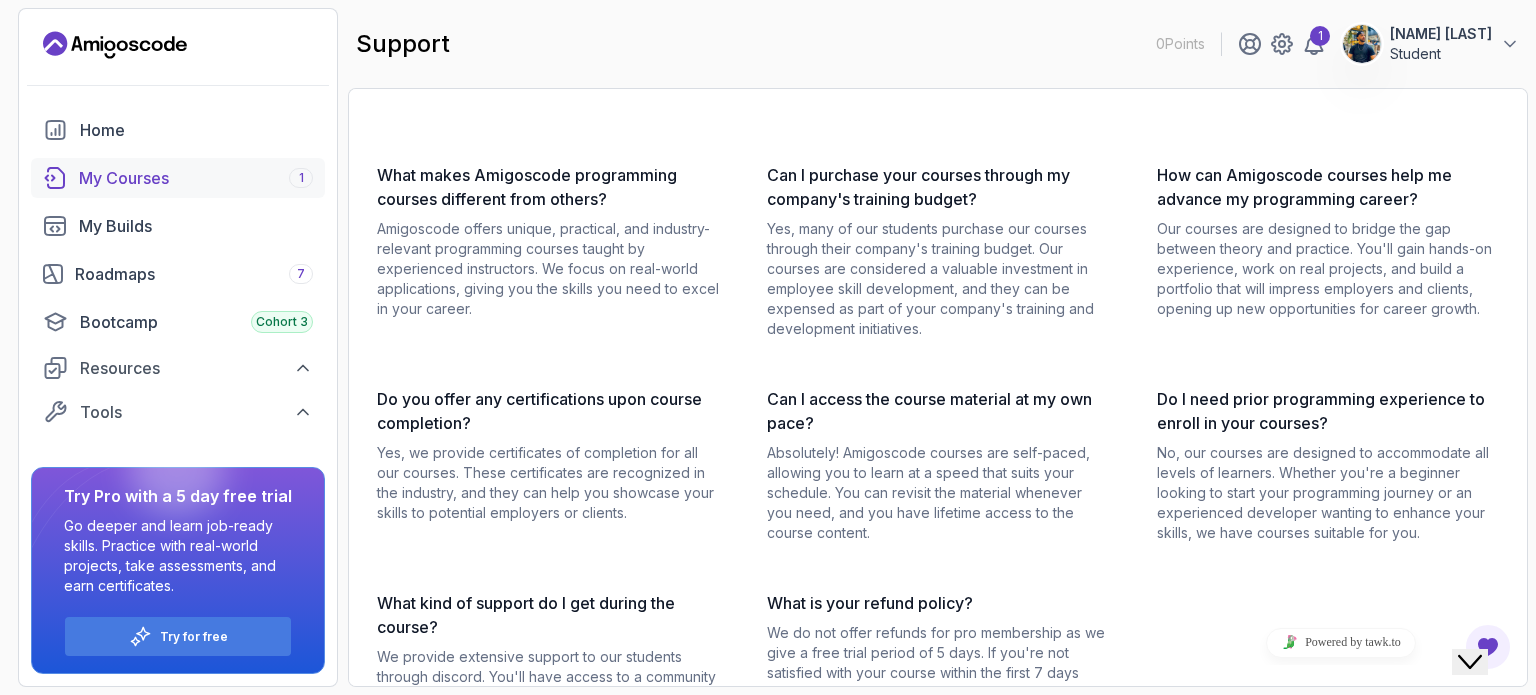 click on "1" at bounding box center [301, 178] 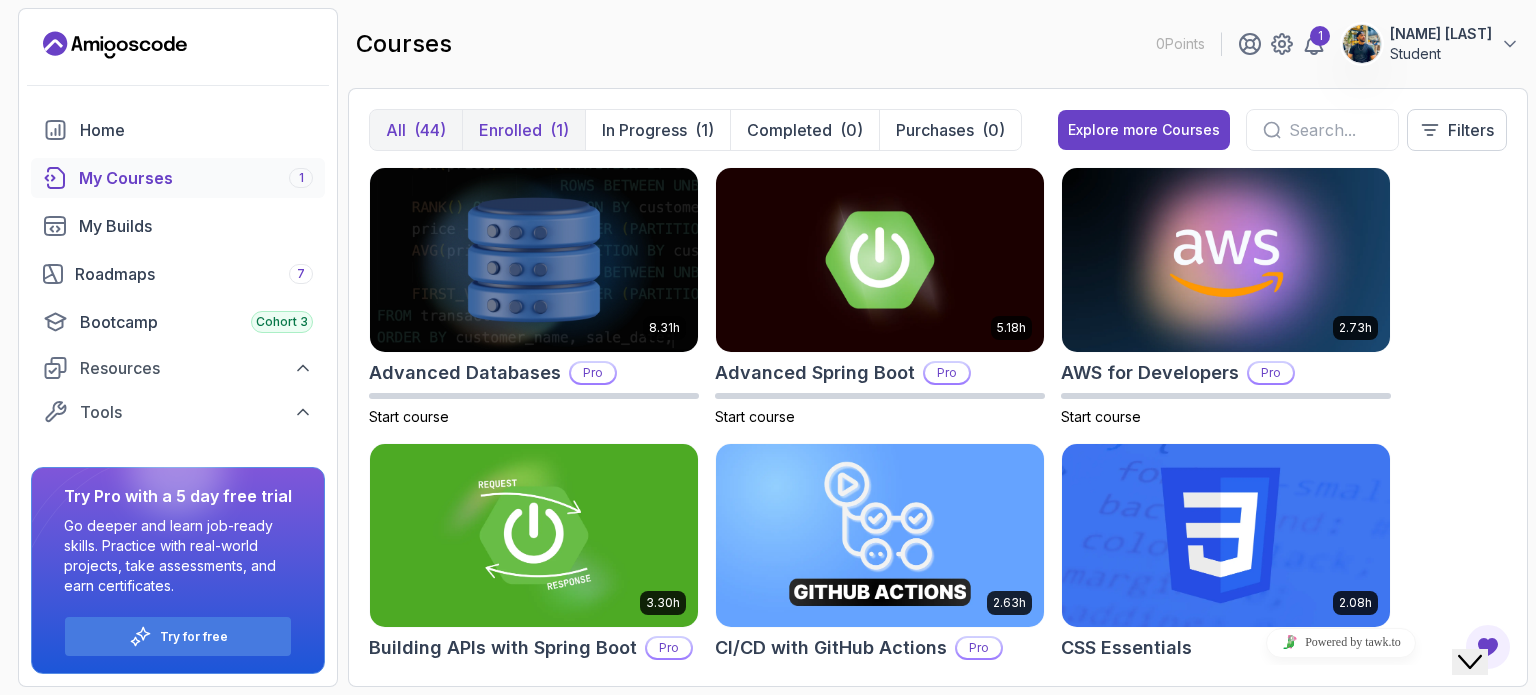 click on "(1)" at bounding box center (559, 130) 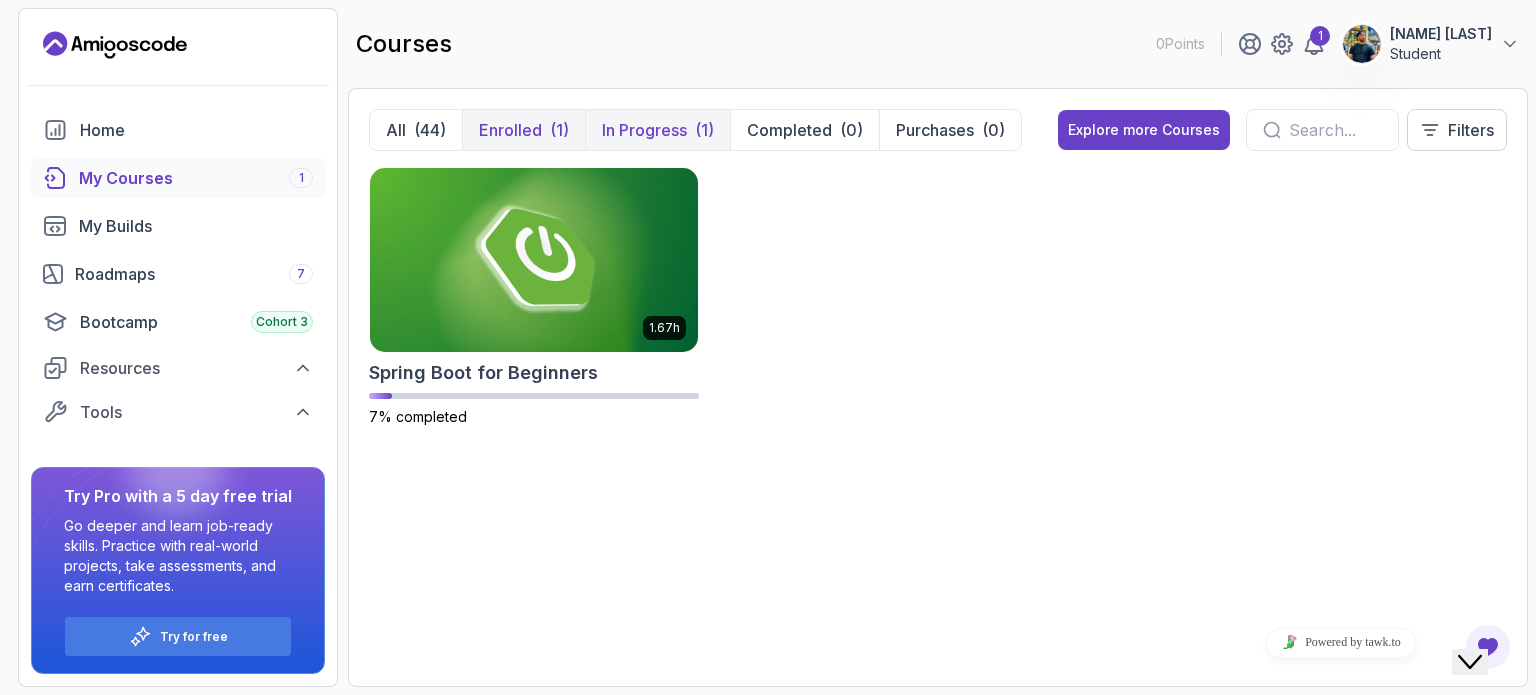 click on "In Progress" at bounding box center [644, 130] 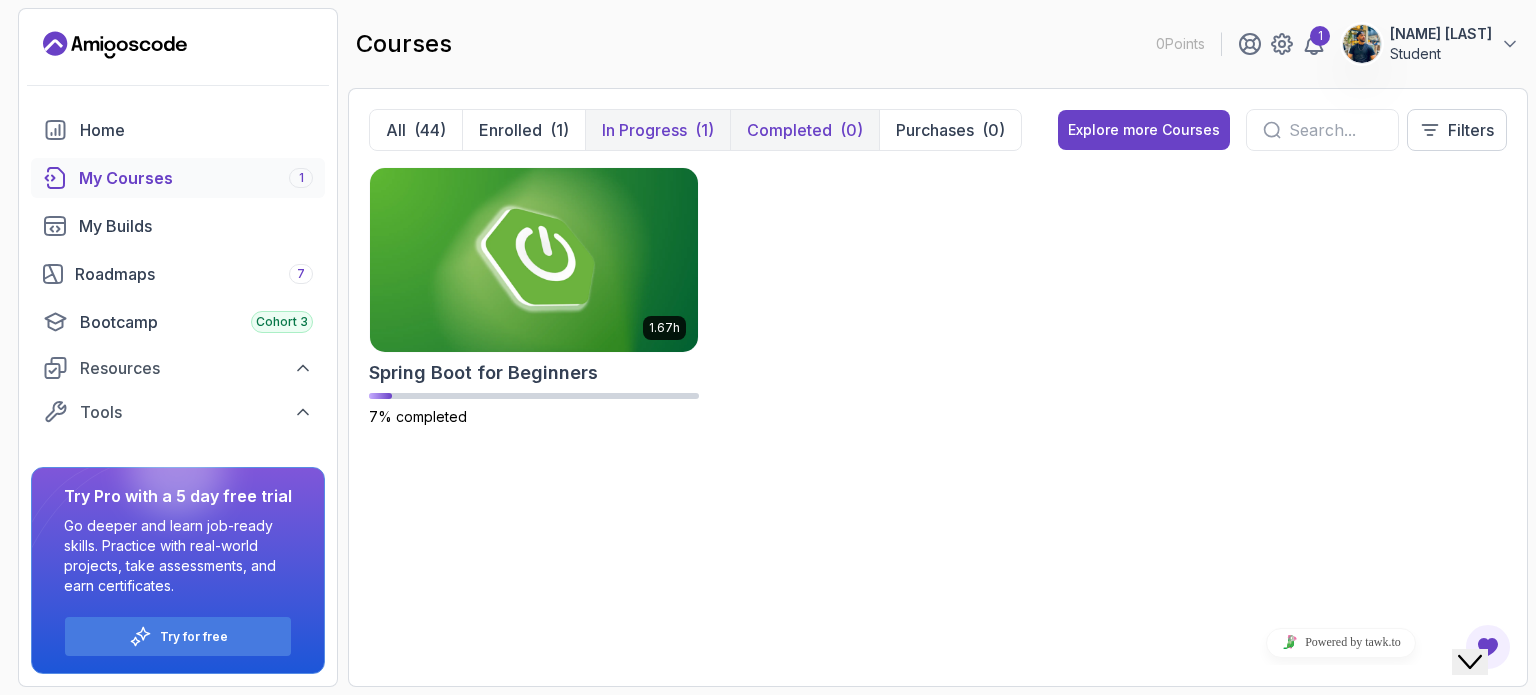 click on "Completed (0)" at bounding box center (804, 130) 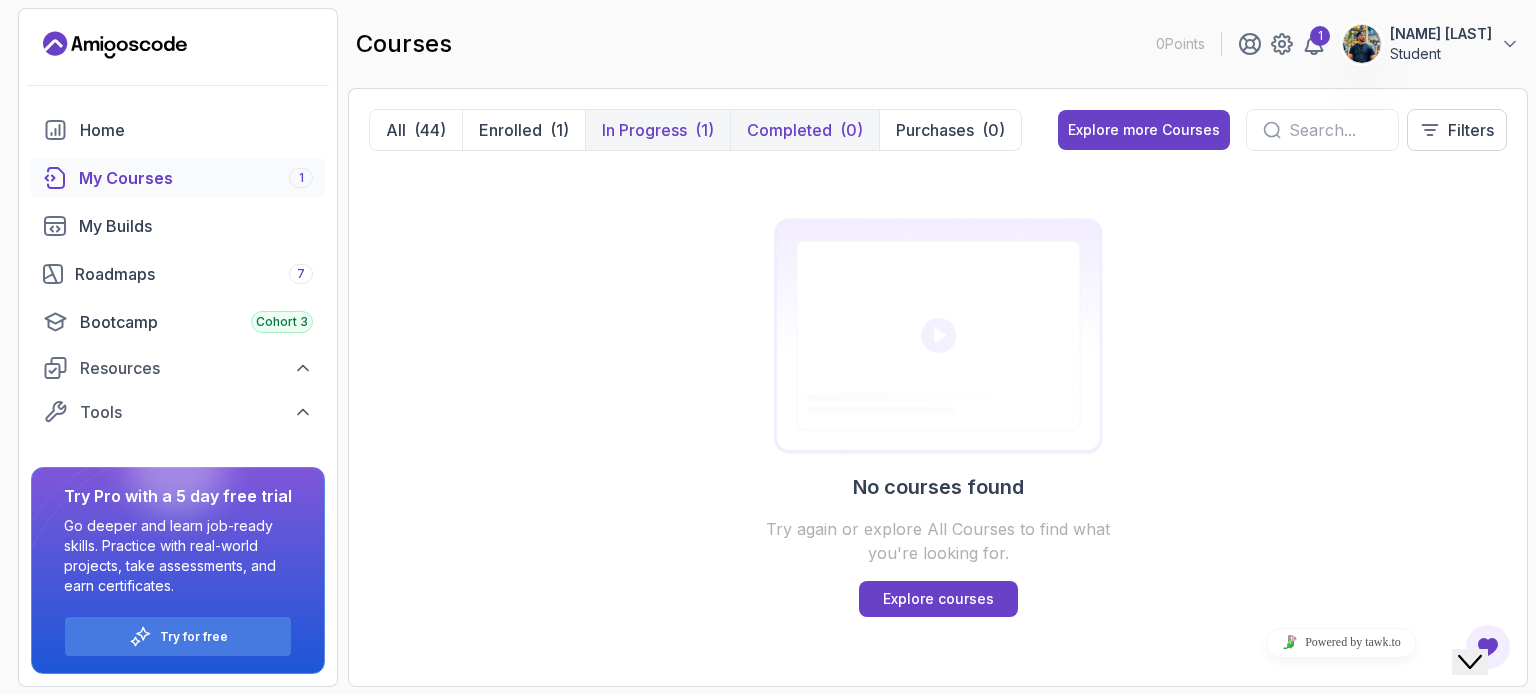 click on "In Progress" at bounding box center [644, 130] 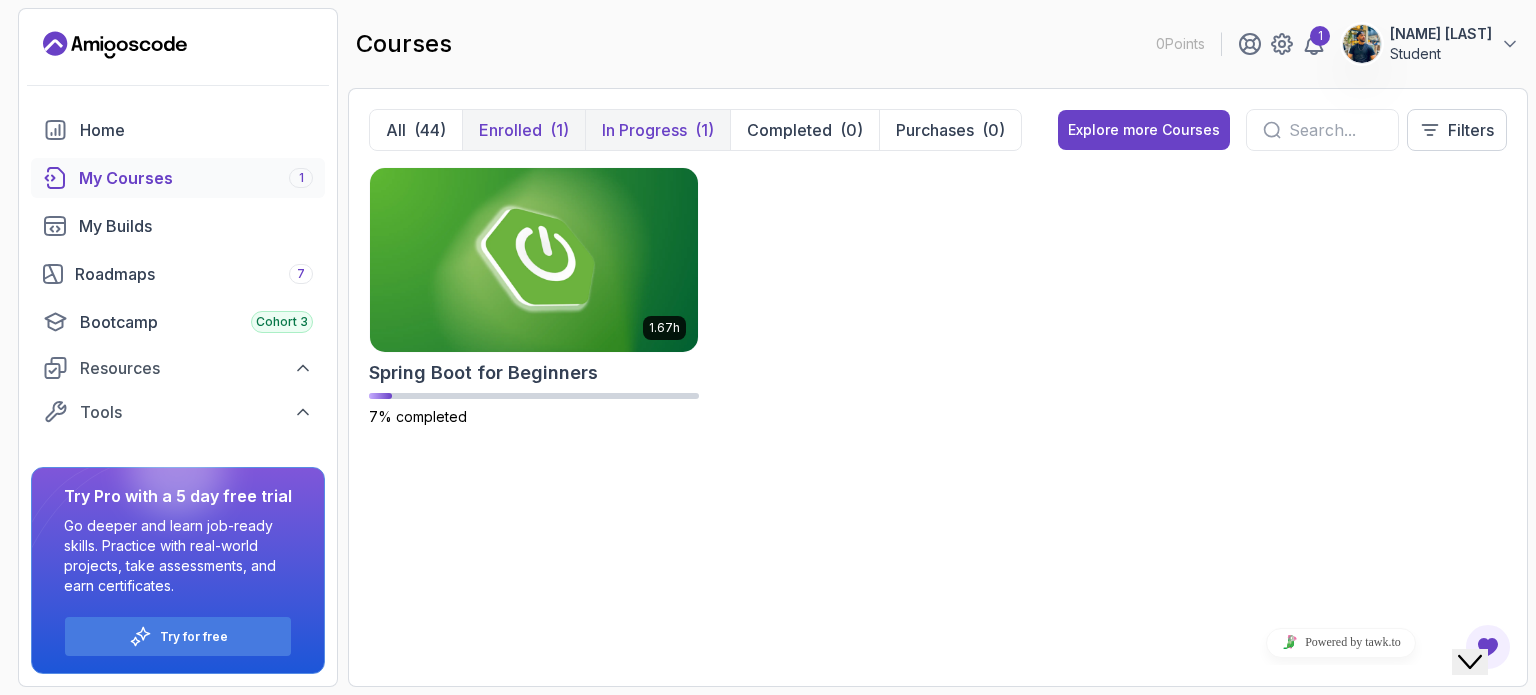 click on "Enrolled (1)" at bounding box center (523, 130) 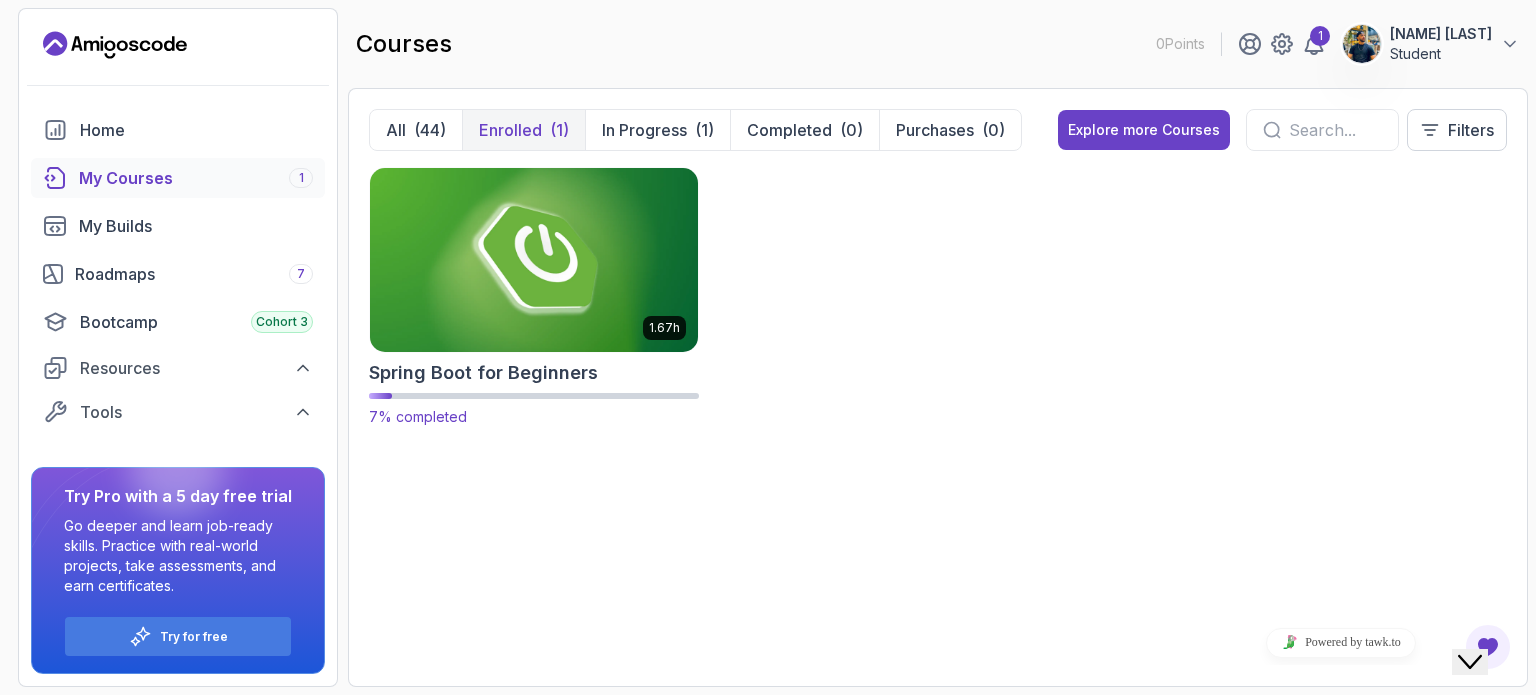 click at bounding box center (534, 259) 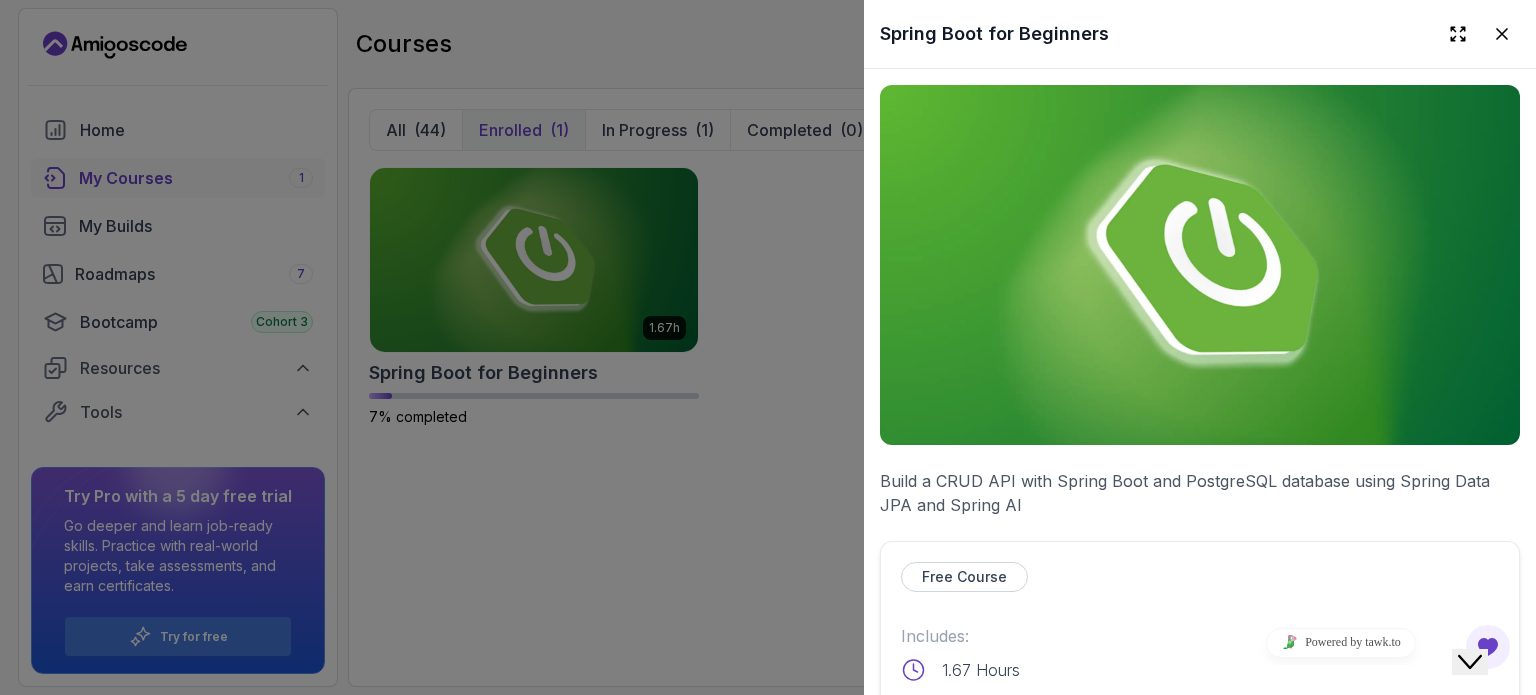 click at bounding box center (768, 347) 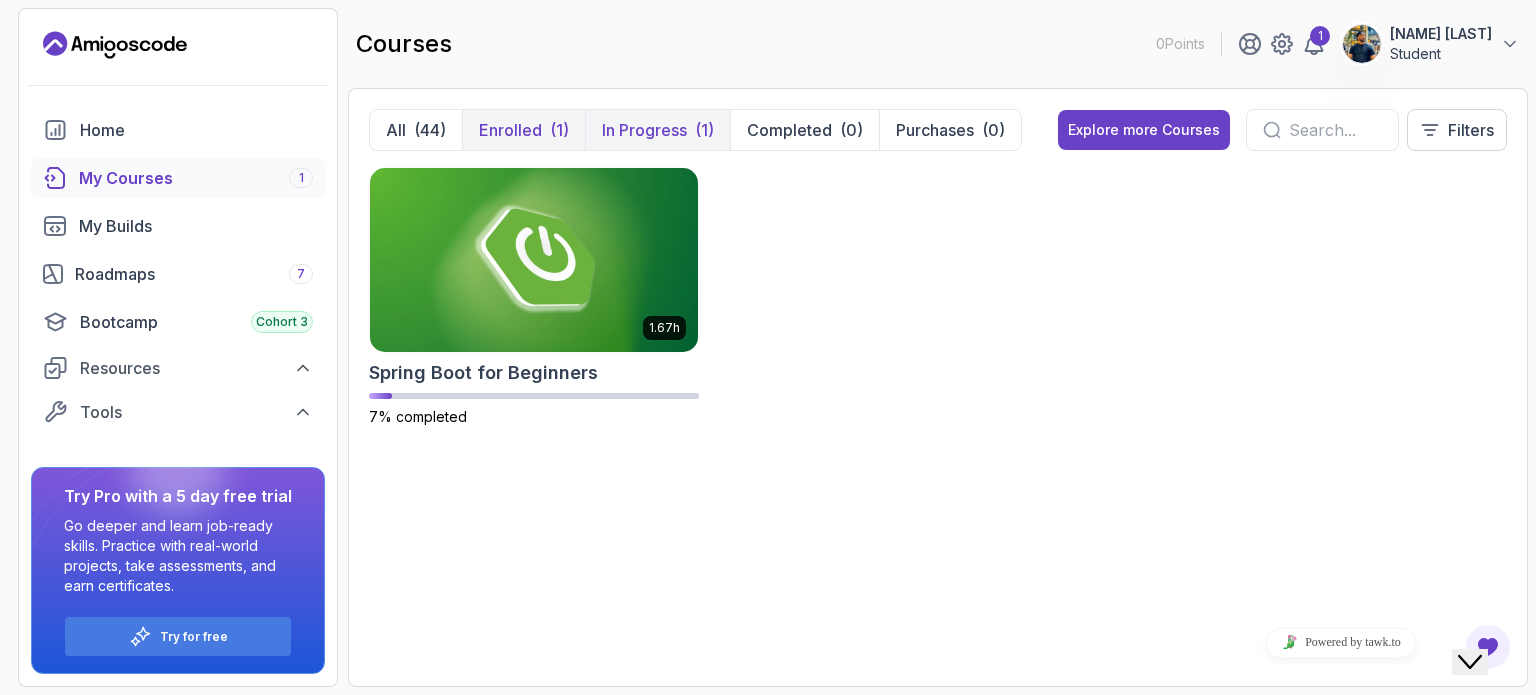 click on "In Progress" at bounding box center (644, 130) 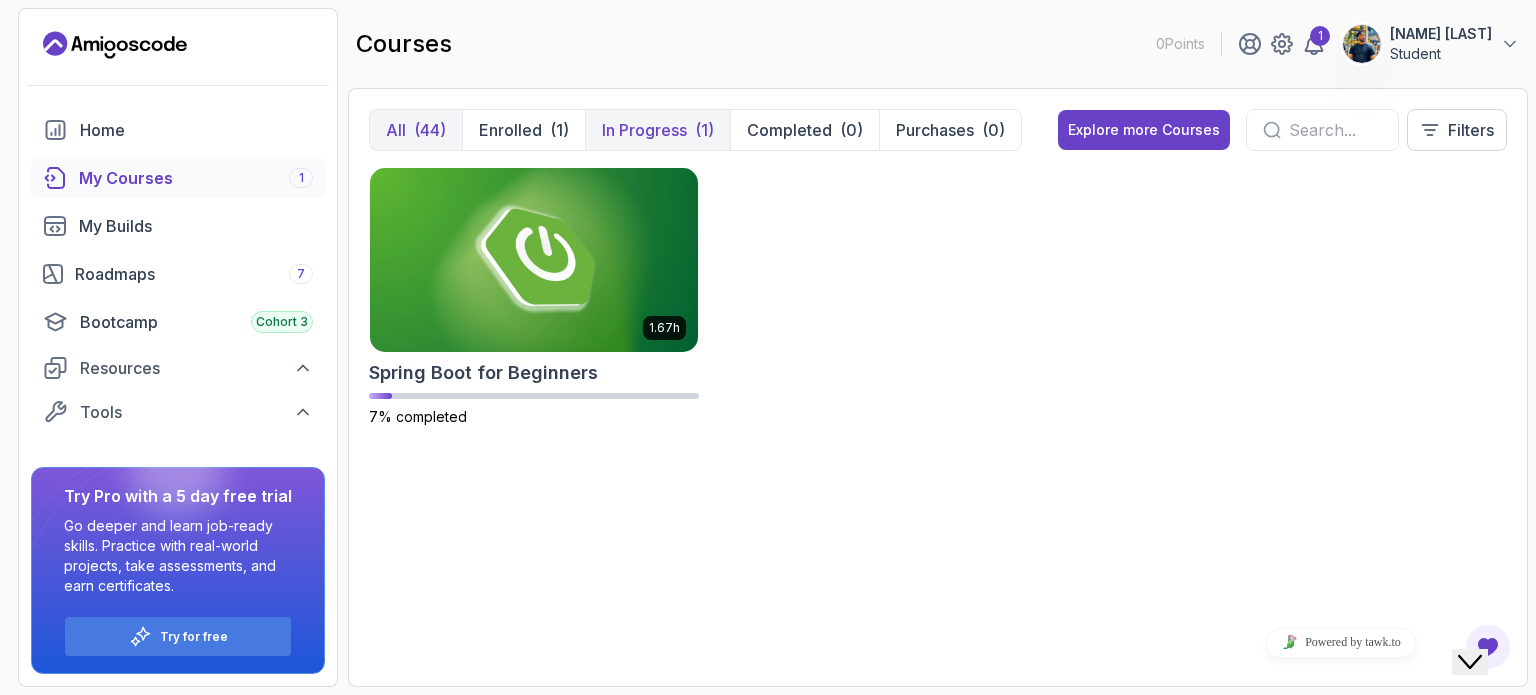 click on "(44)" at bounding box center [430, 130] 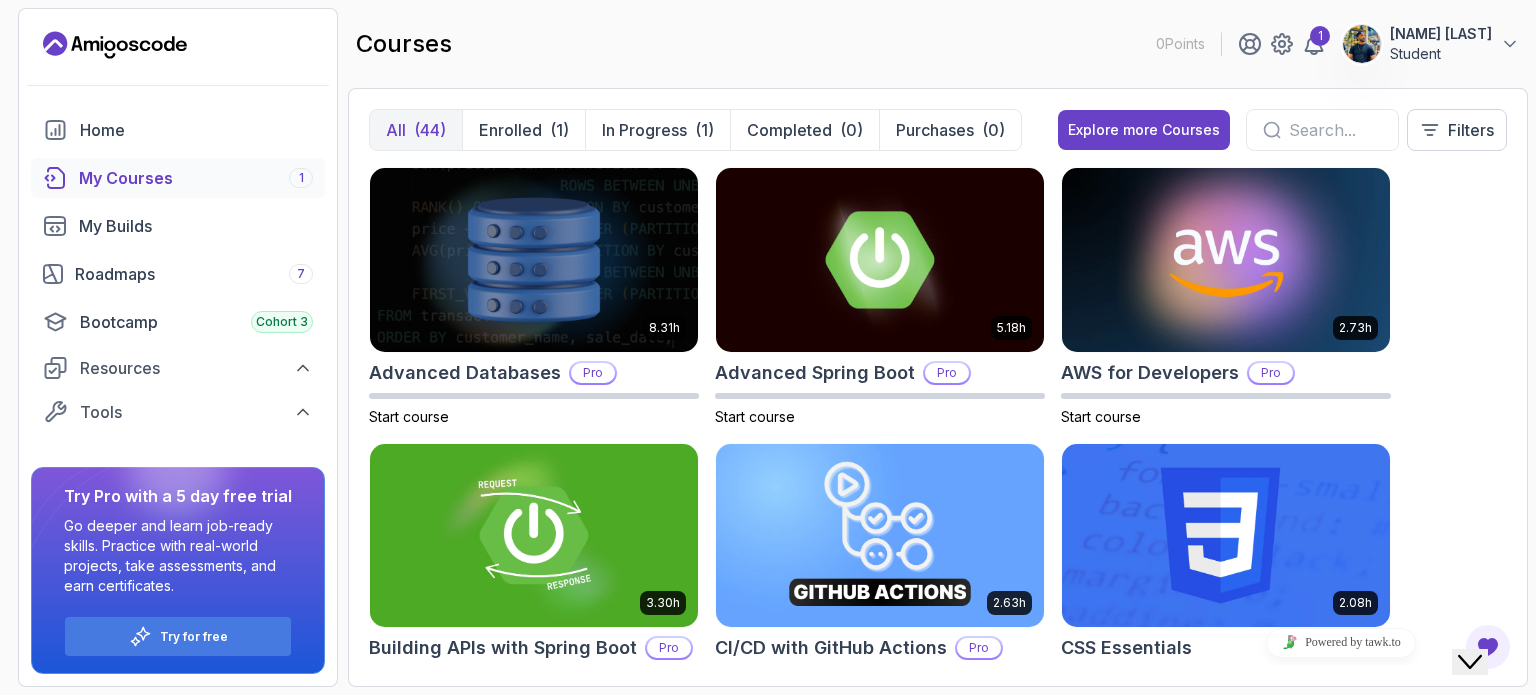 click on "courses   0  Points 1 Hamed Bouallegui Student" at bounding box center (938, 44) 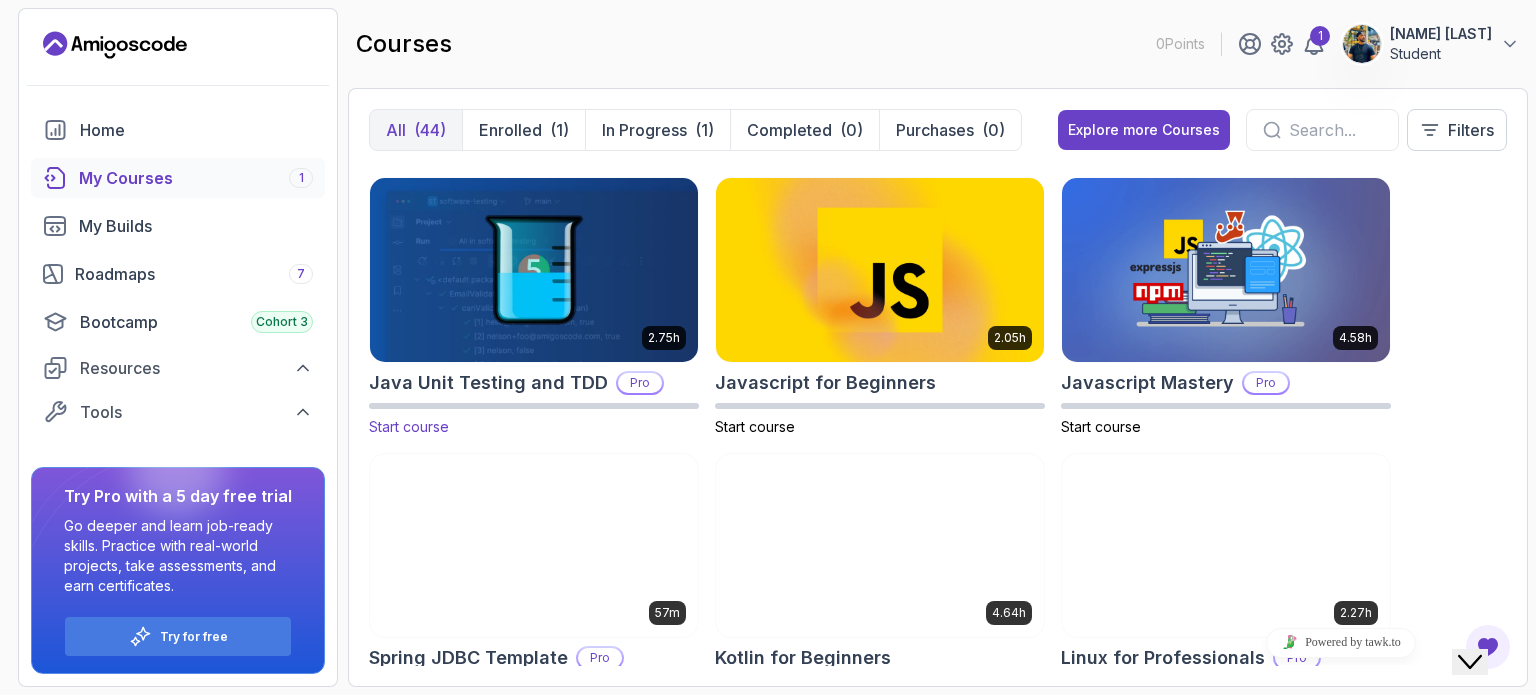 scroll, scrollTop: 2200, scrollLeft: 0, axis: vertical 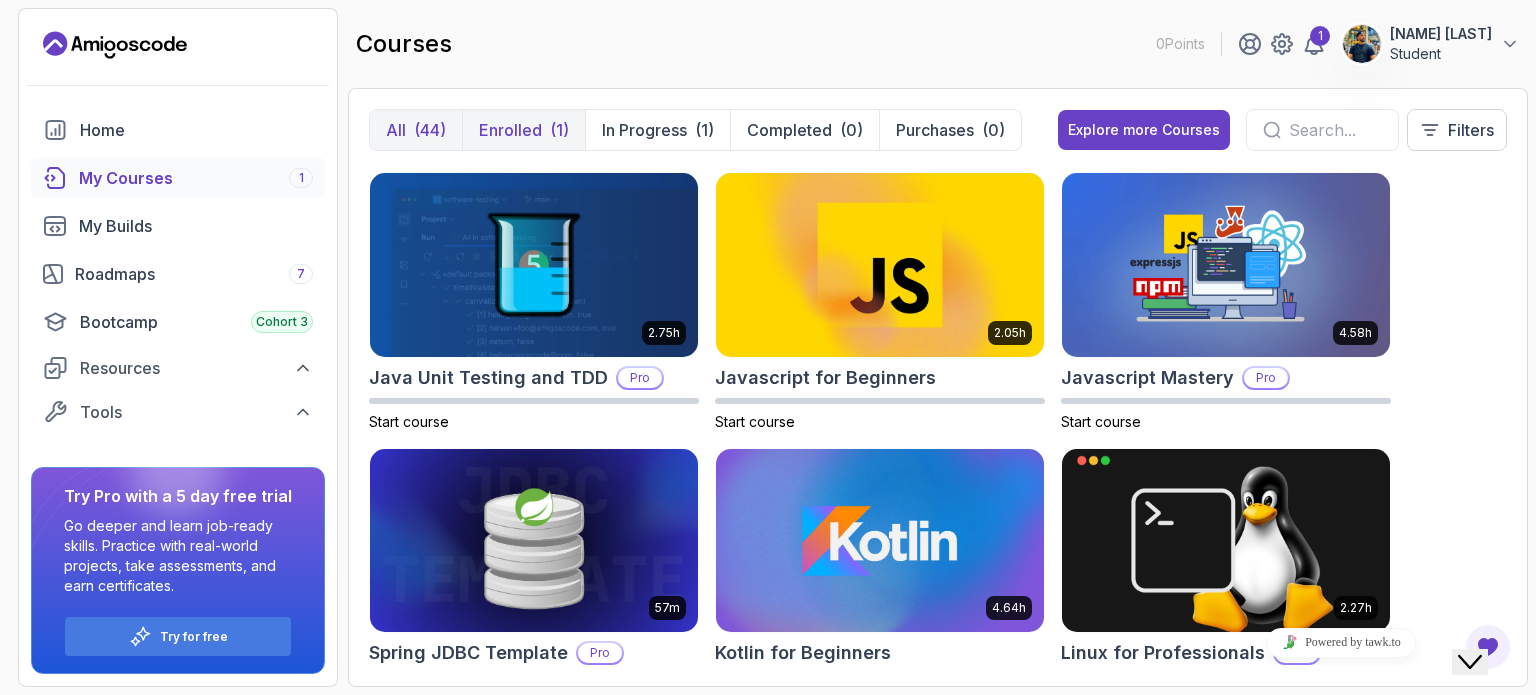 drag, startPoint x: 651, startPoint y: 127, endPoint x: 557, endPoint y: 127, distance: 94 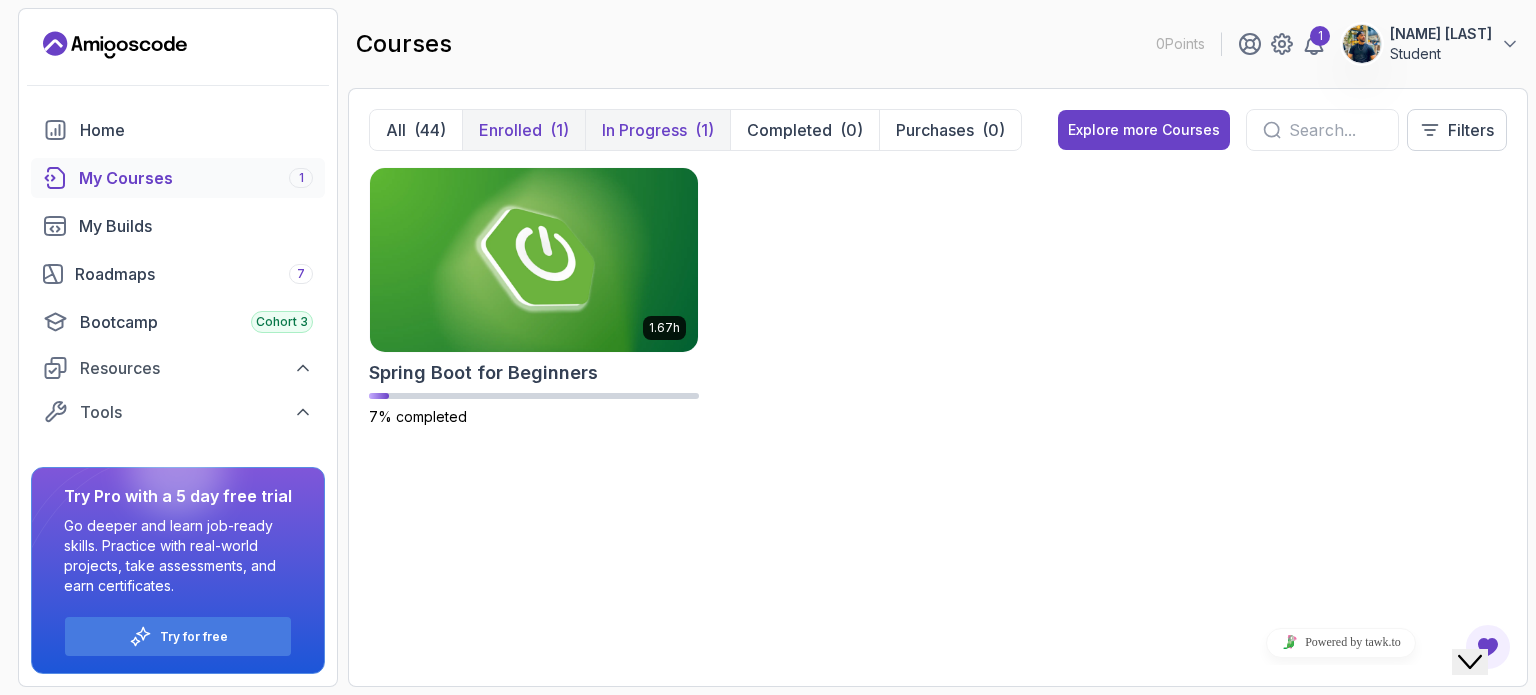 click on "Enrolled" at bounding box center [510, 130] 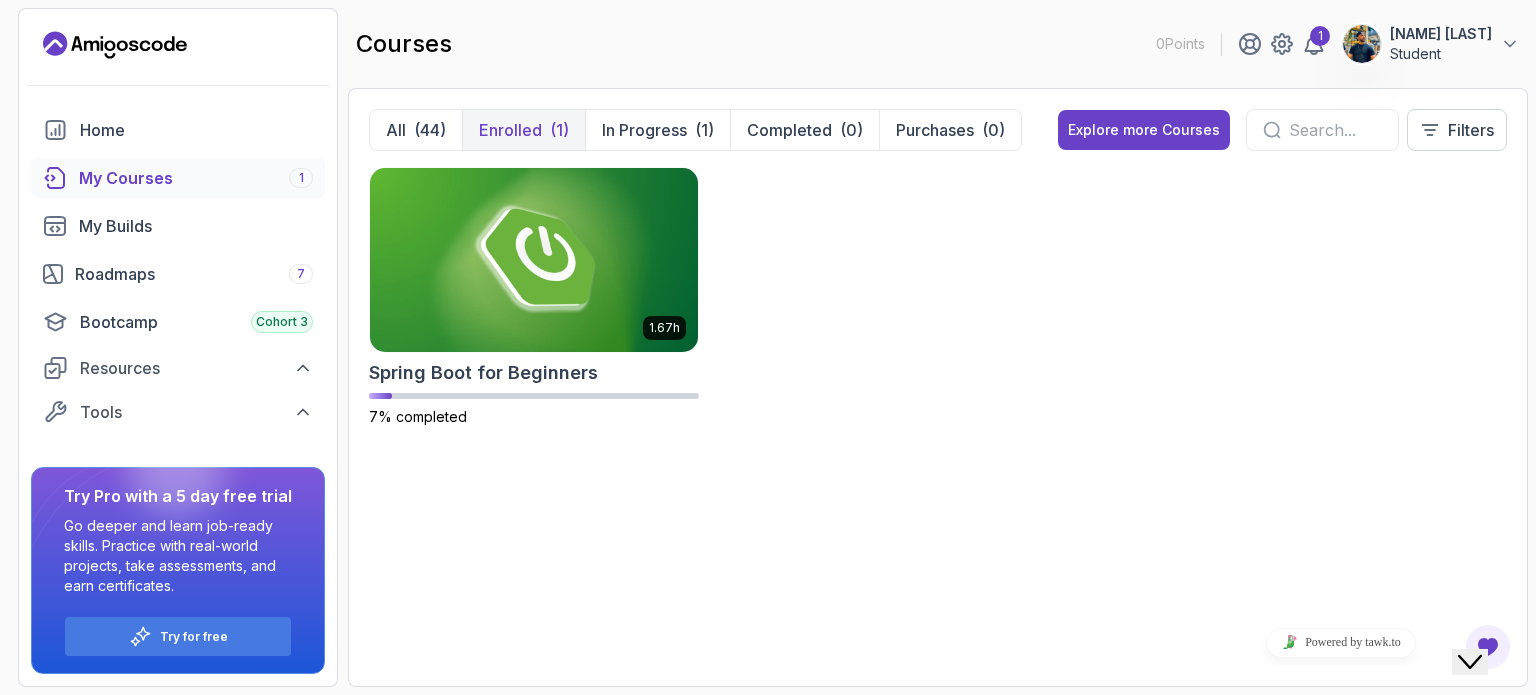 click on "(1)" at bounding box center [559, 130] 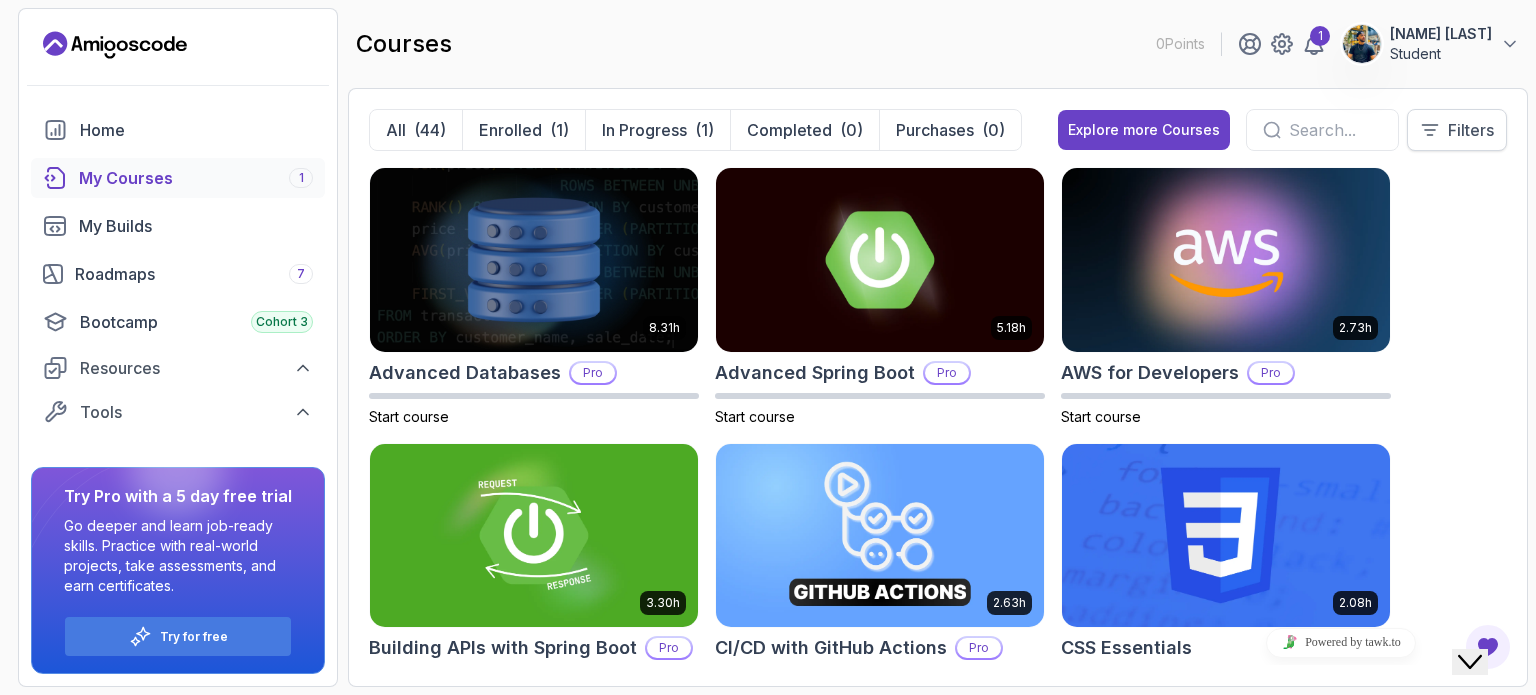 click on "Filters" at bounding box center (1457, 130) 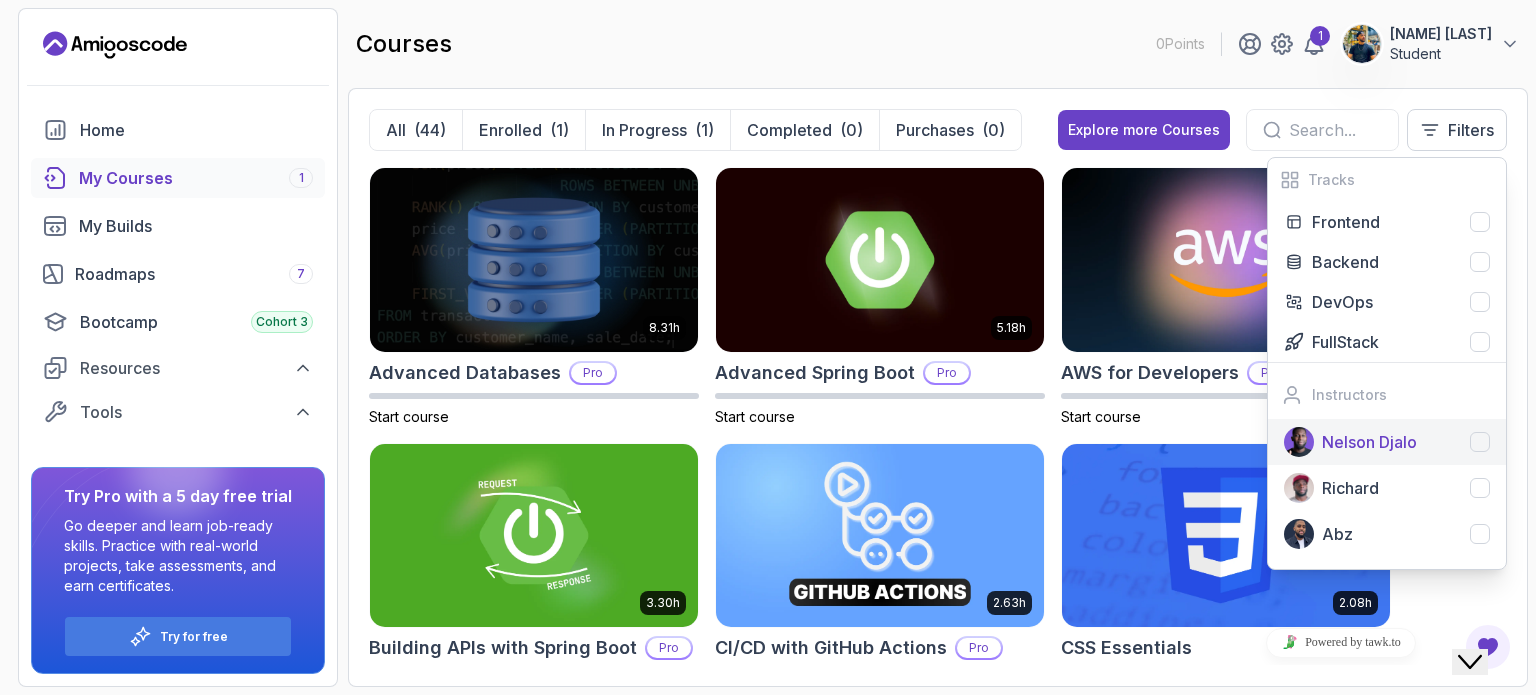 click on "Nelson Djalo" at bounding box center (1369, 442) 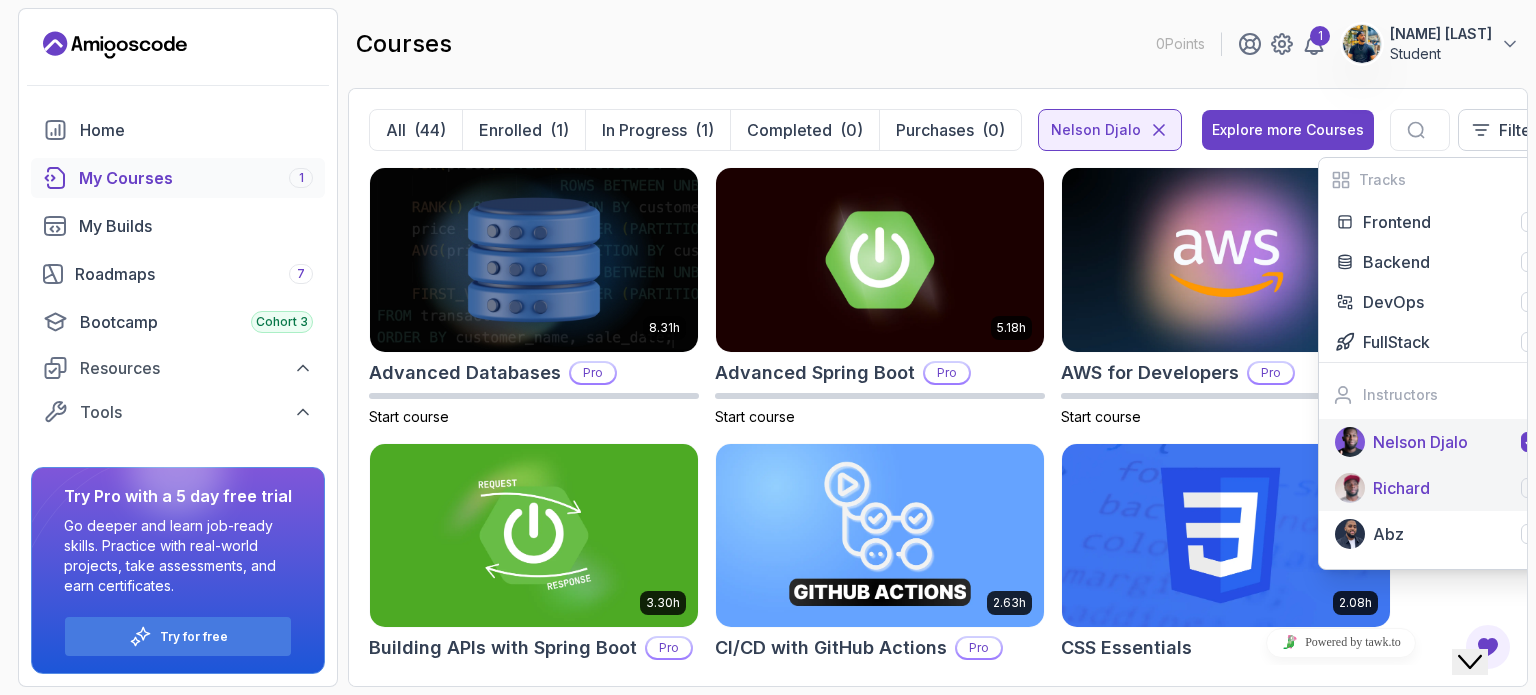 click on "Richard" at bounding box center (1438, 488) 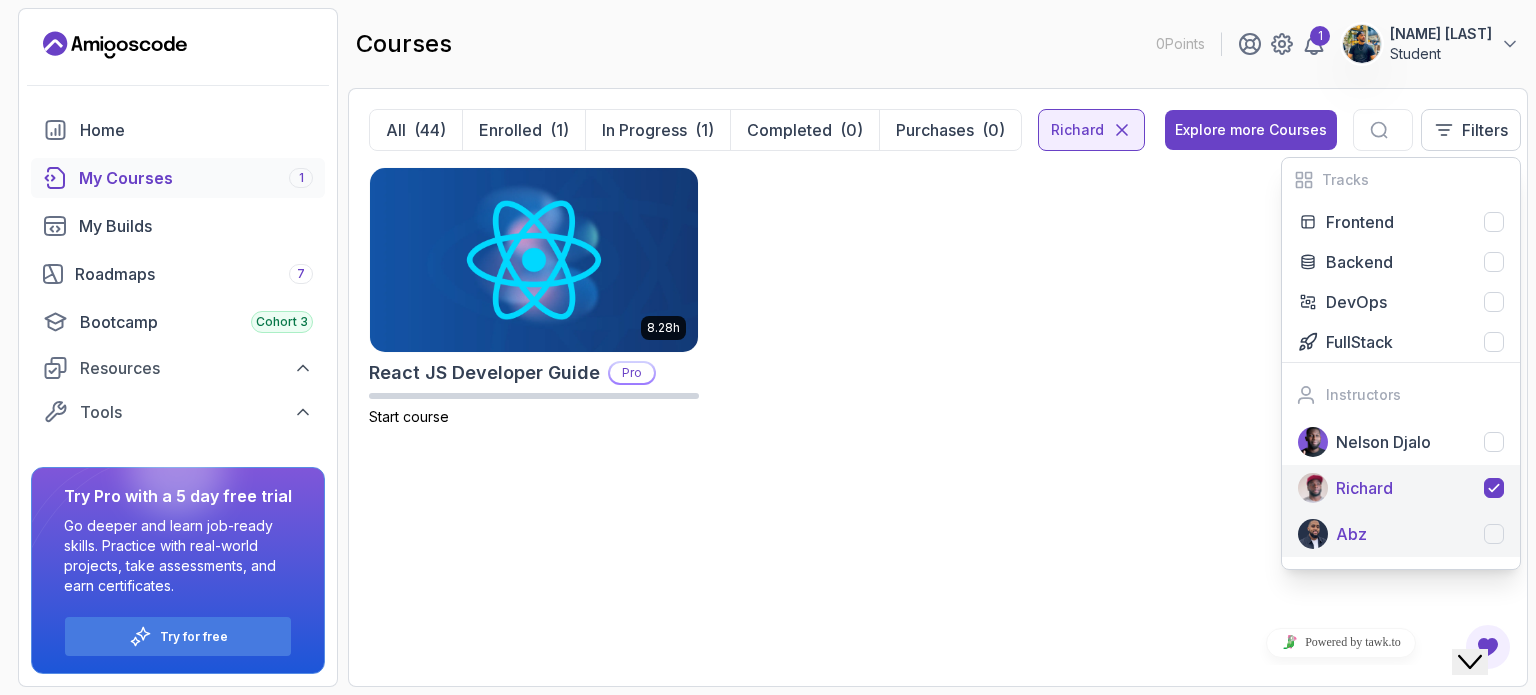 click on "Abz" at bounding box center (1420, 534) 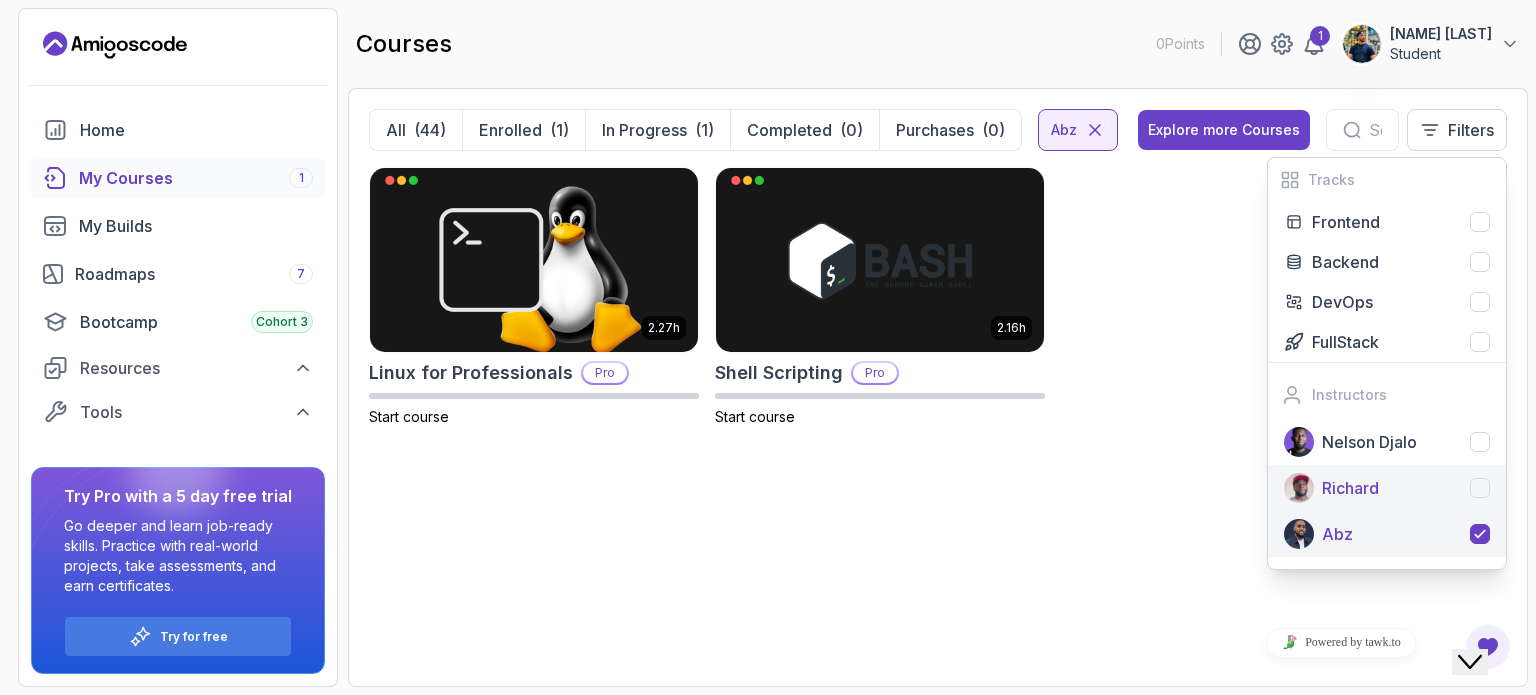 click on "Richard" at bounding box center [1350, 488] 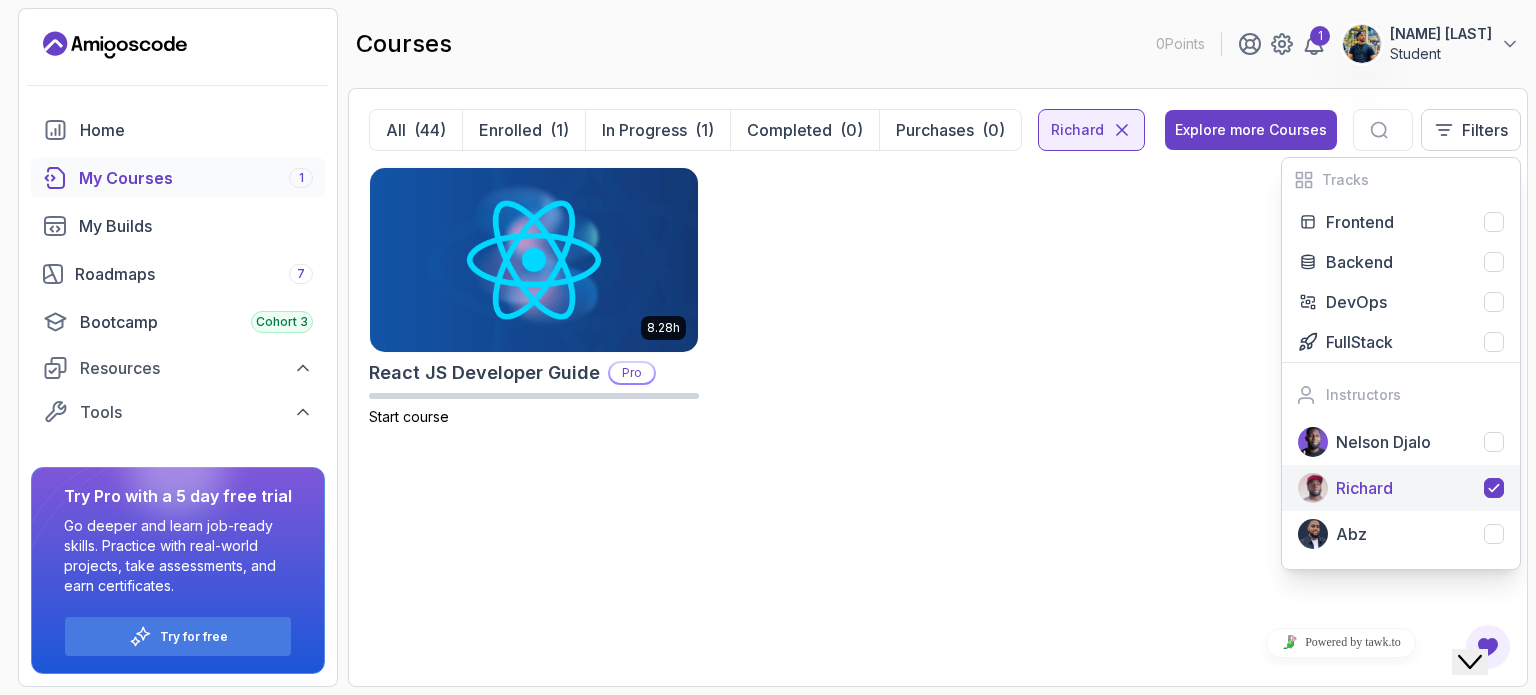click on "Richard" at bounding box center [1364, 488] 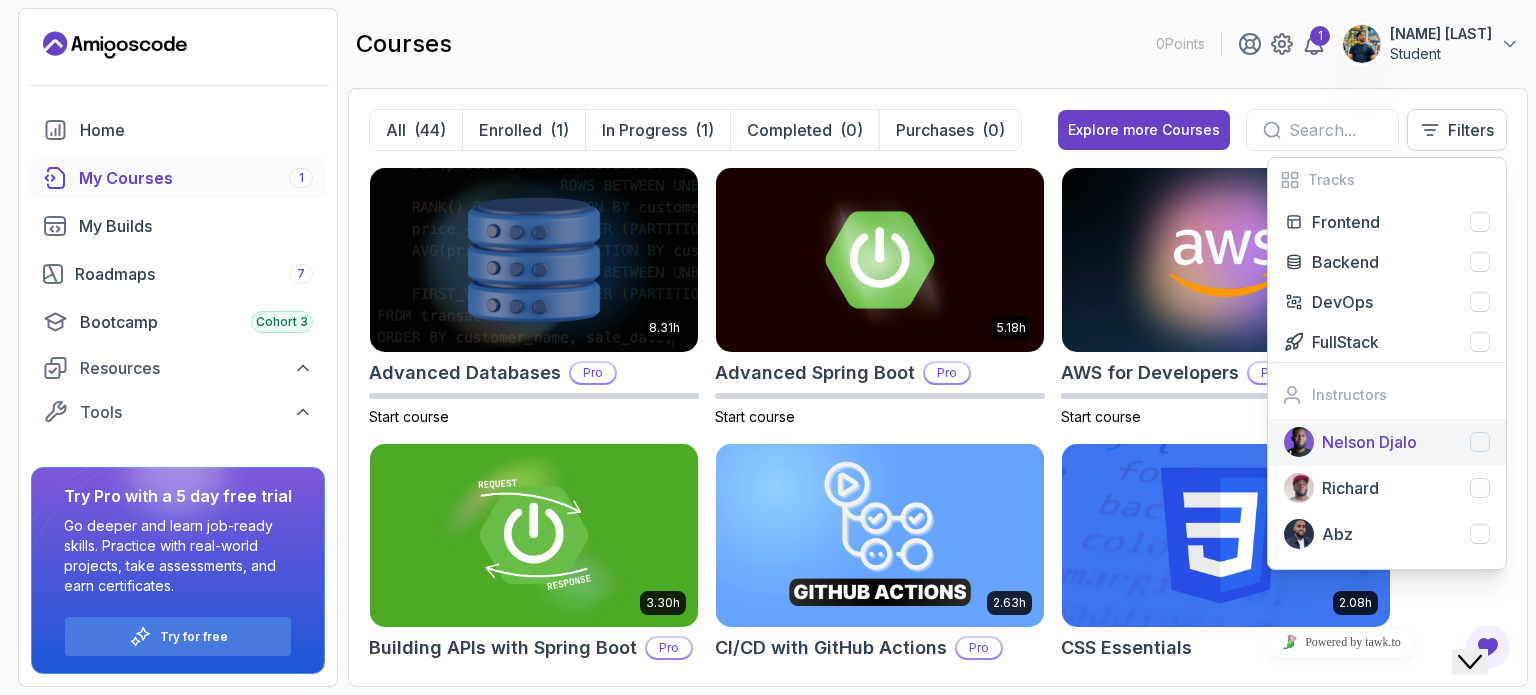 click on "Nelson Djalo" at bounding box center [1369, 442] 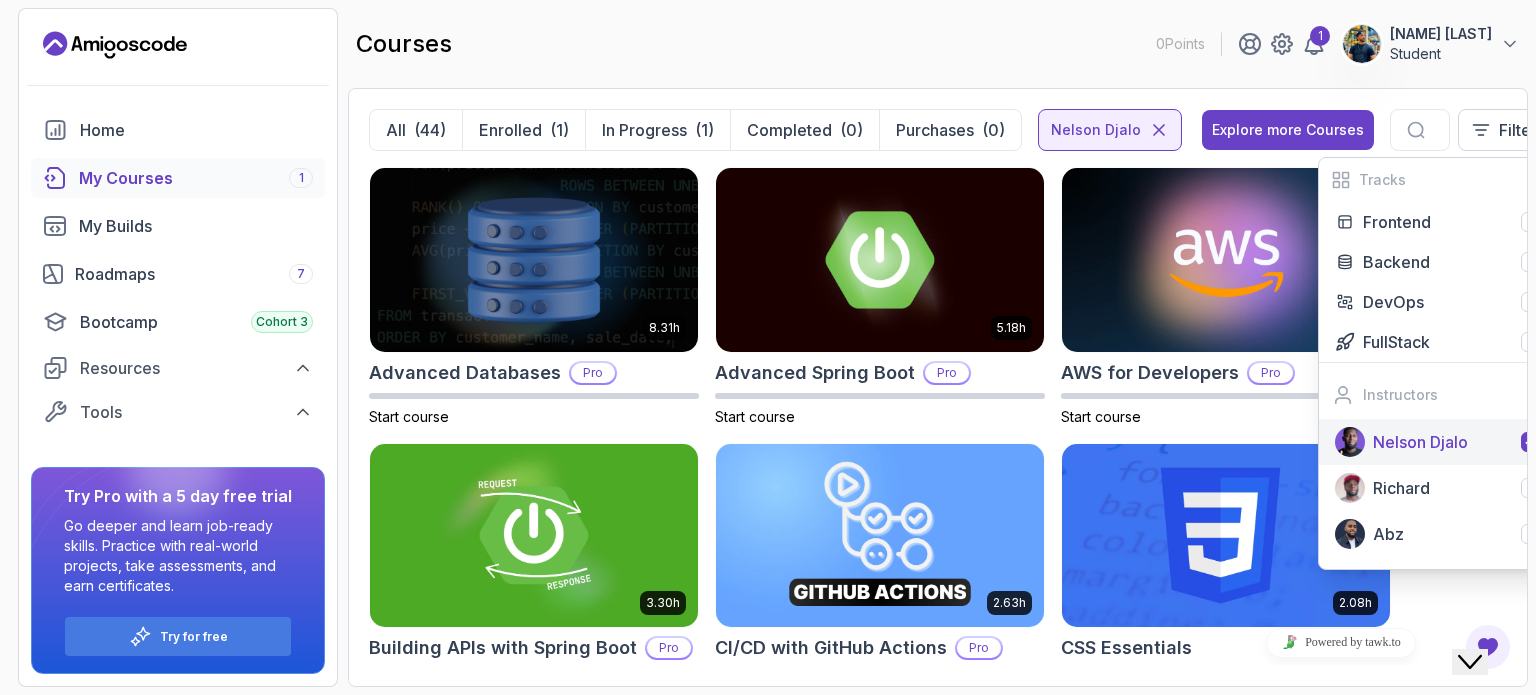 click on "Nelson Djalo" at bounding box center [1420, 442] 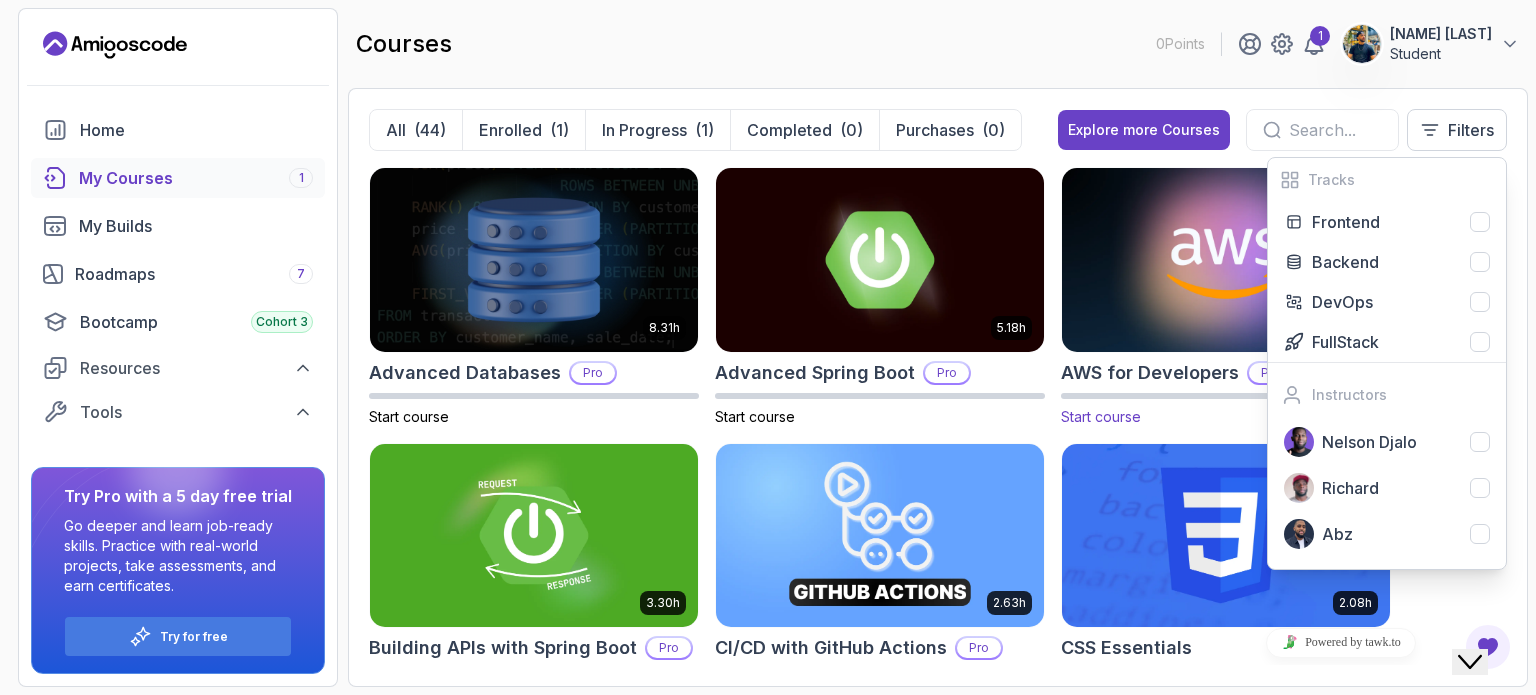 click on "Start course" at bounding box center (1226, 417) 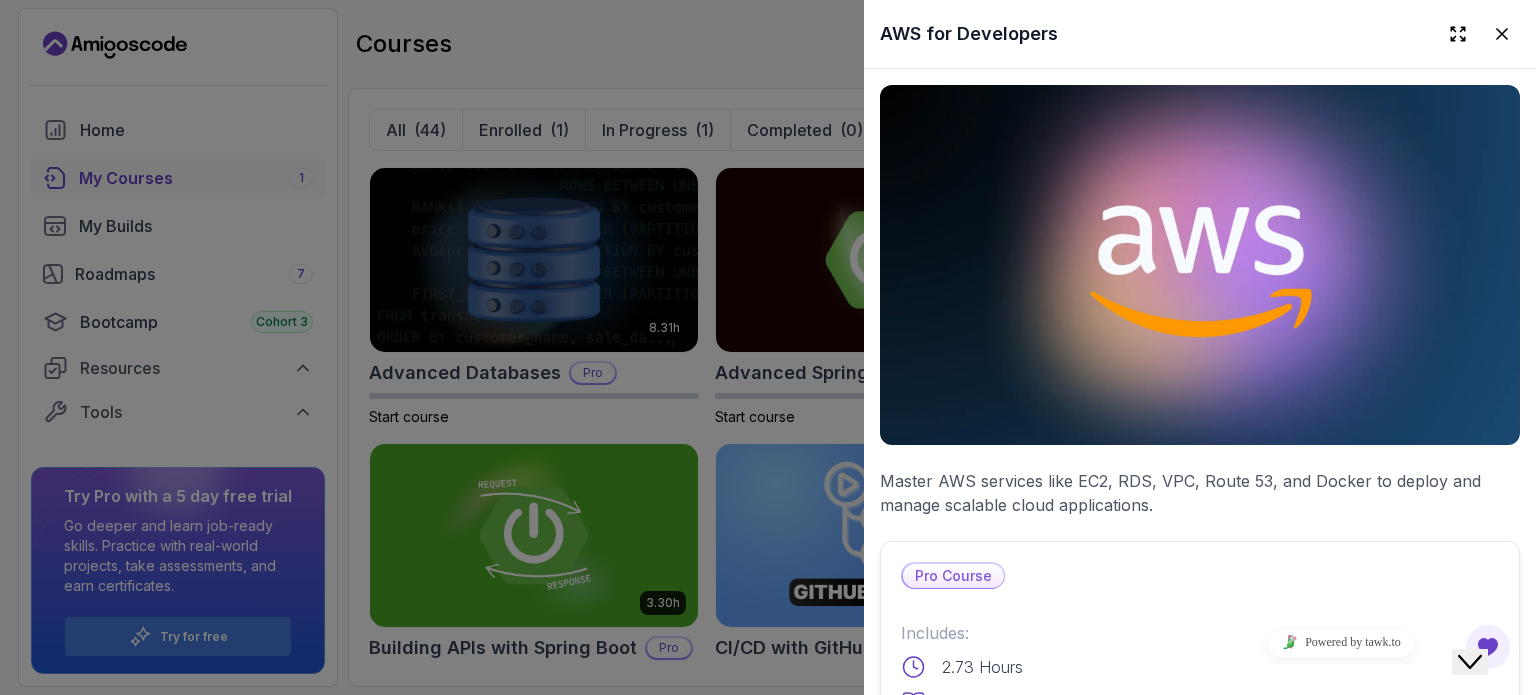 click at bounding box center [1502, 34] 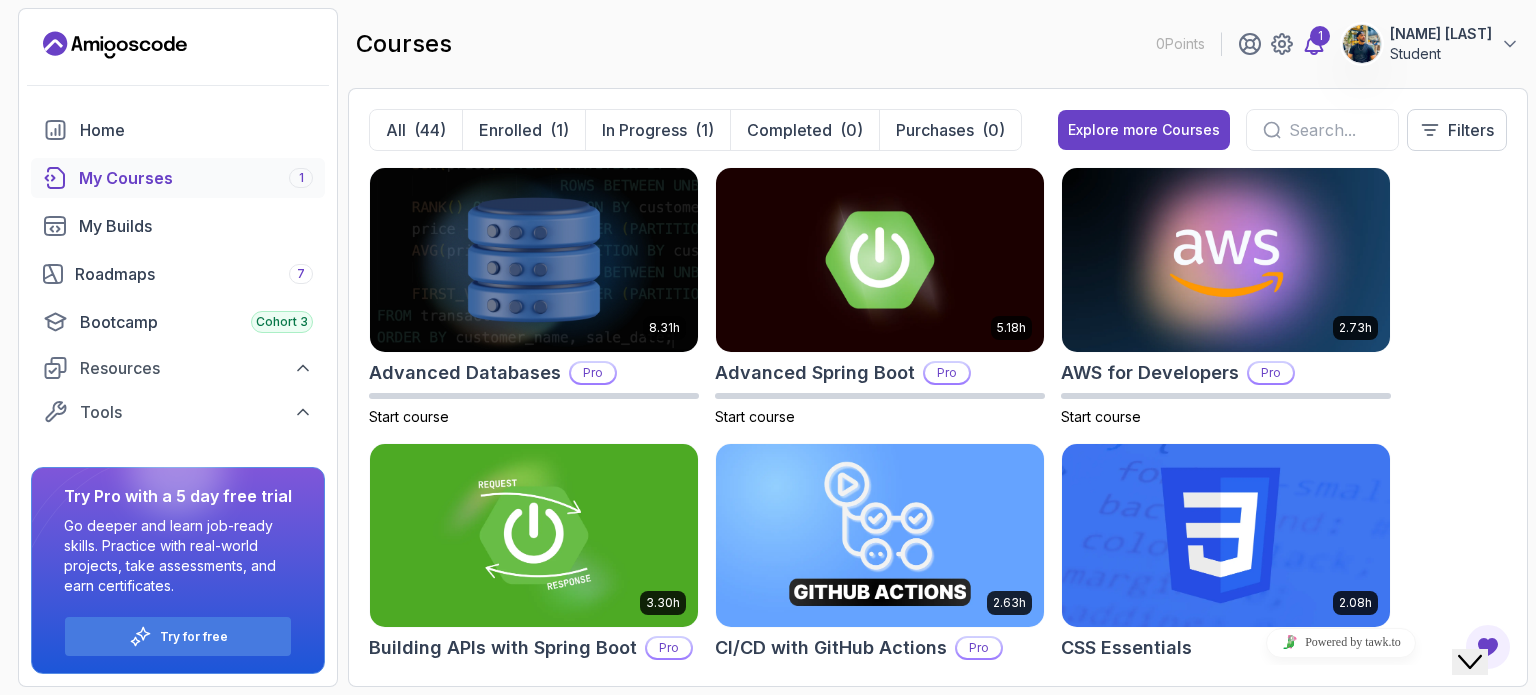 click on "1" at bounding box center [1320, 36] 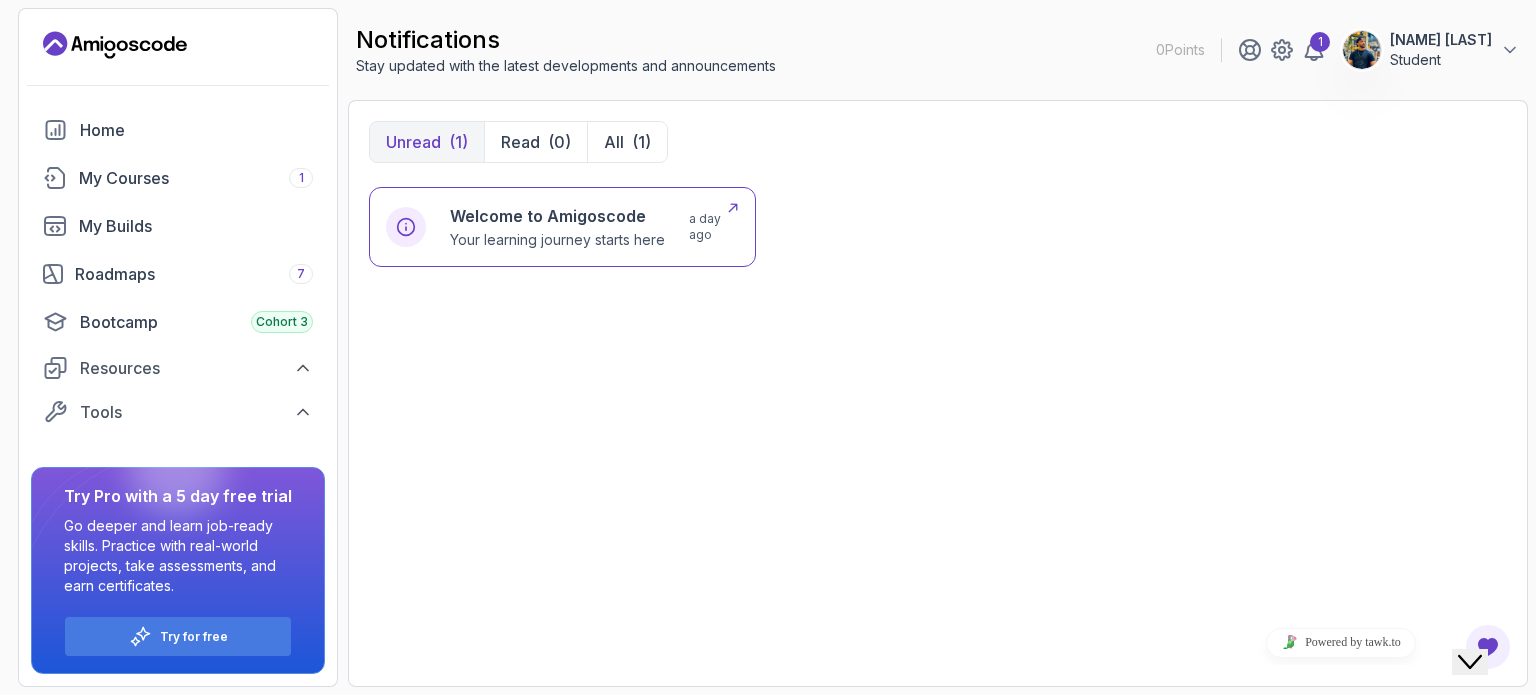 click on "Welcome to Amigoscode" at bounding box center (557, 216) 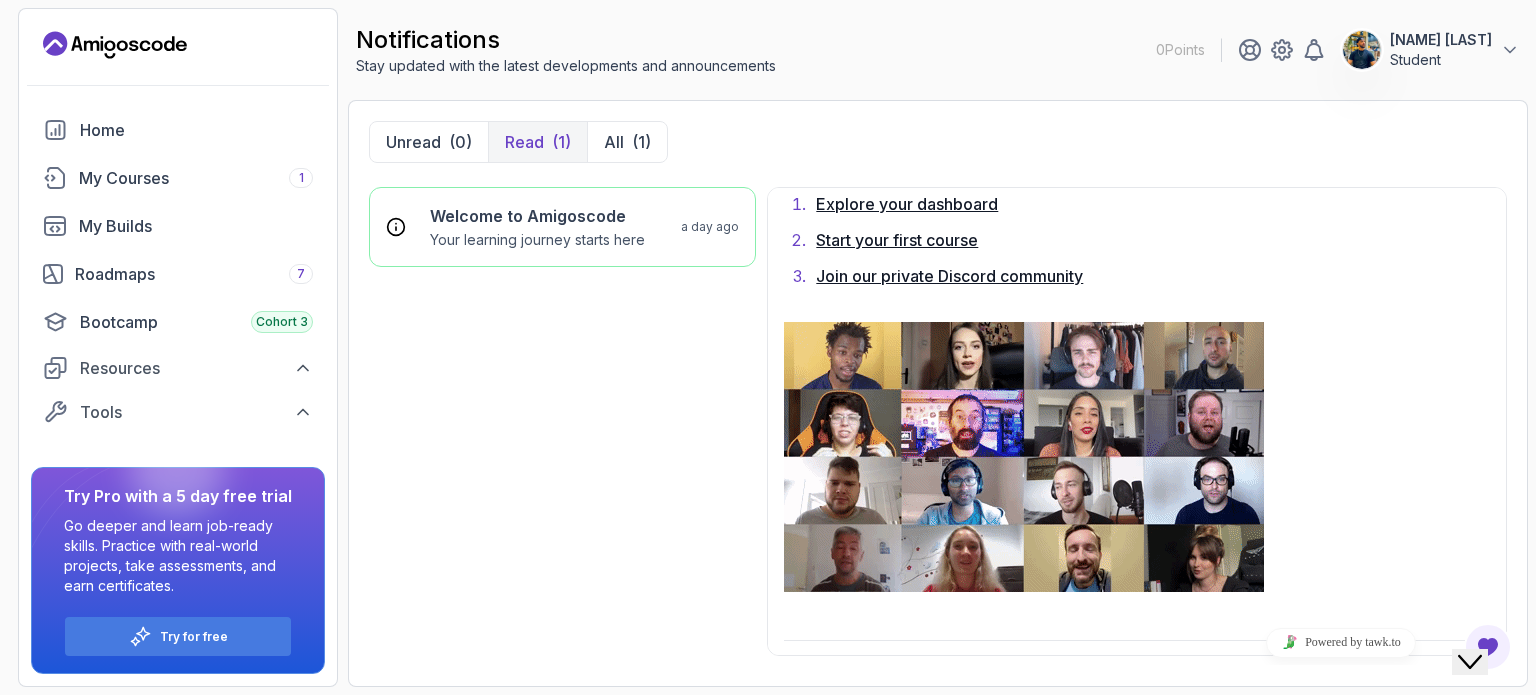 scroll, scrollTop: 1420, scrollLeft: 0, axis: vertical 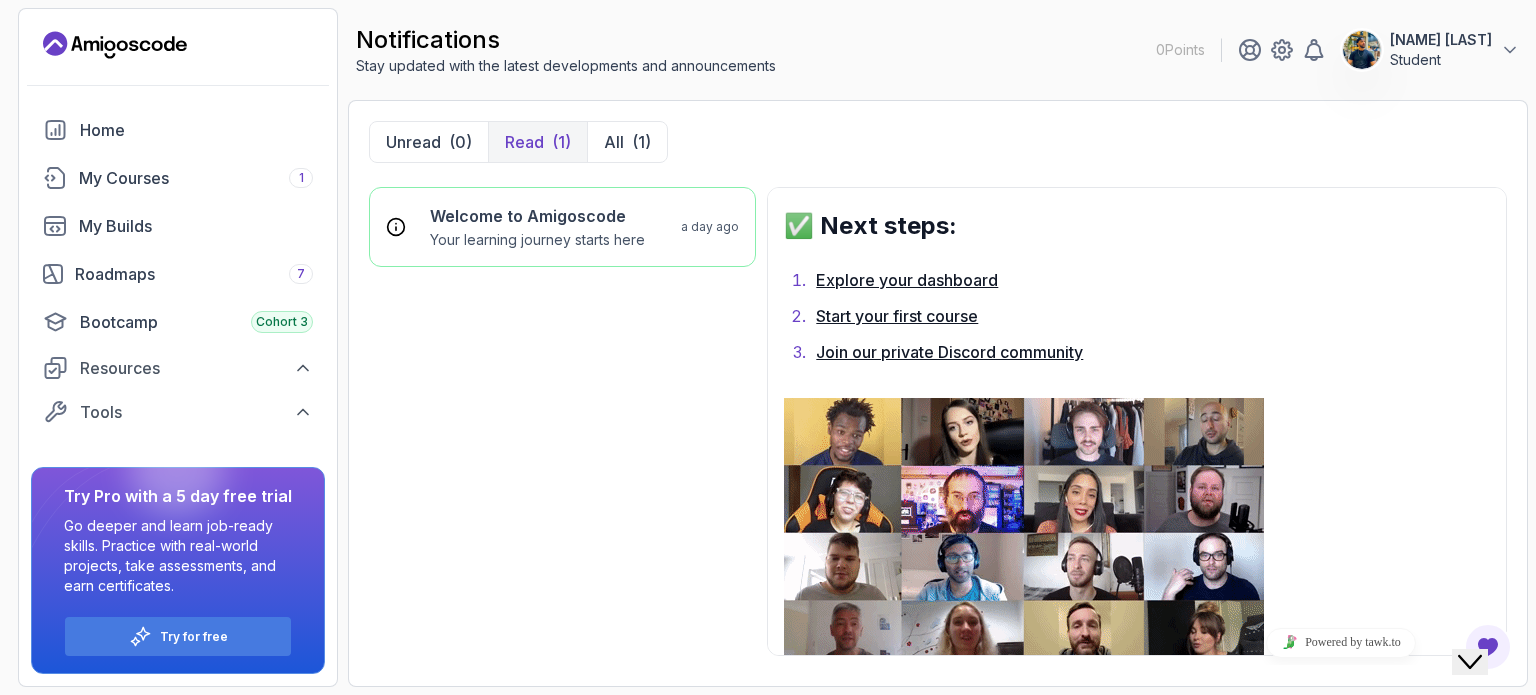 click on "Join our private Discord community" at bounding box center (949, 352) 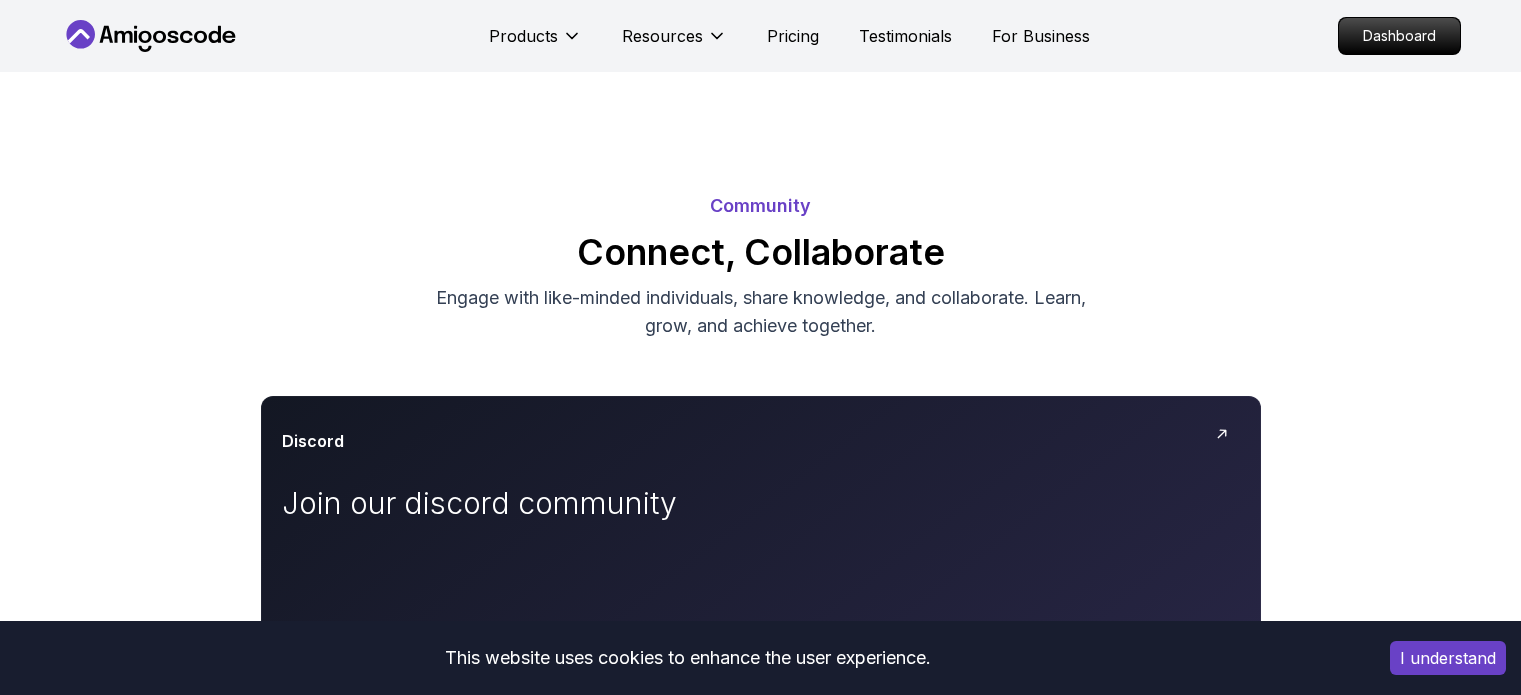 scroll, scrollTop: 0, scrollLeft: 0, axis: both 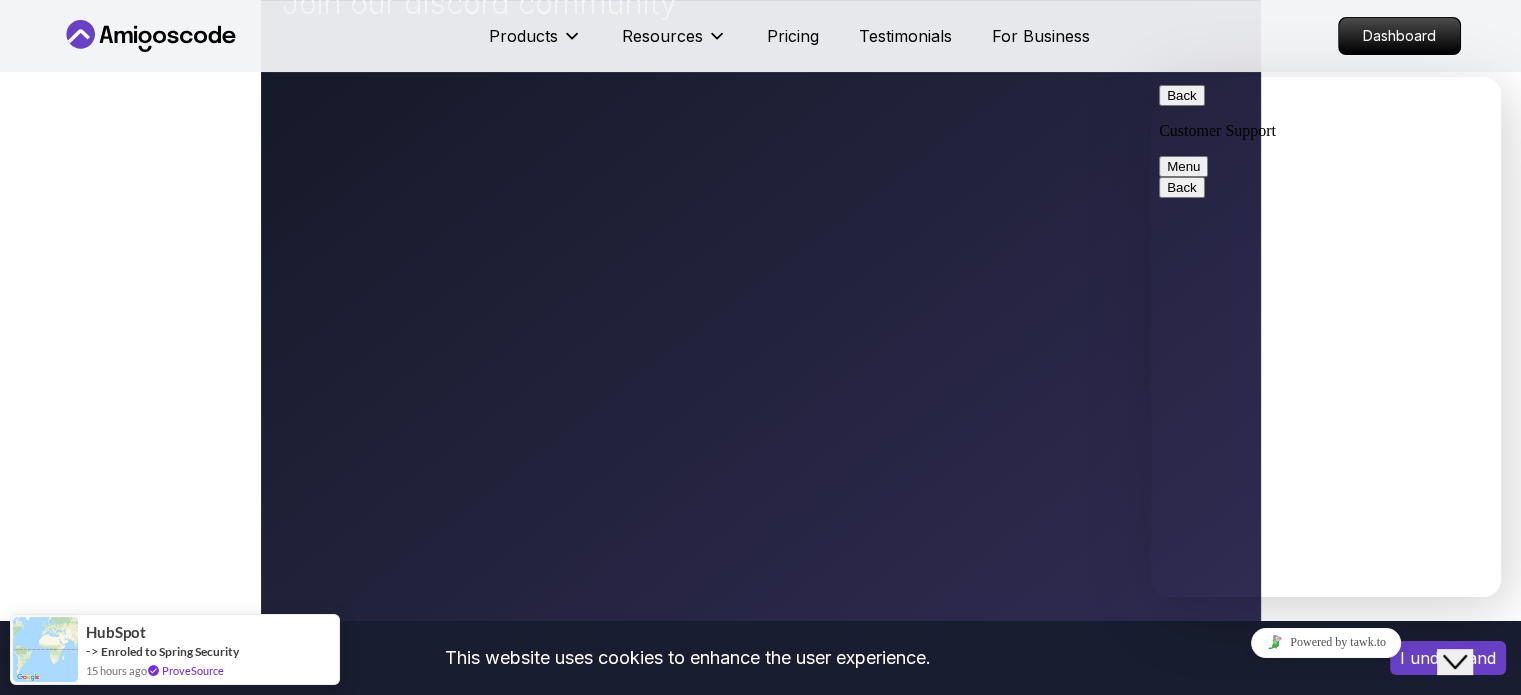 click on "Community Connect, Collaborate   Engage with like-minded individuals, share knowledge, and collaborate. Learn, grow, and achieve together. Discord Join our discord community X (Twitter) Follow our content on X (Twitter) Join Youtube Watch our content on Youtube Join Linkedin Follow our content on Linkedin Join Facebook Join our Facebook group Join" at bounding box center [761, 417] 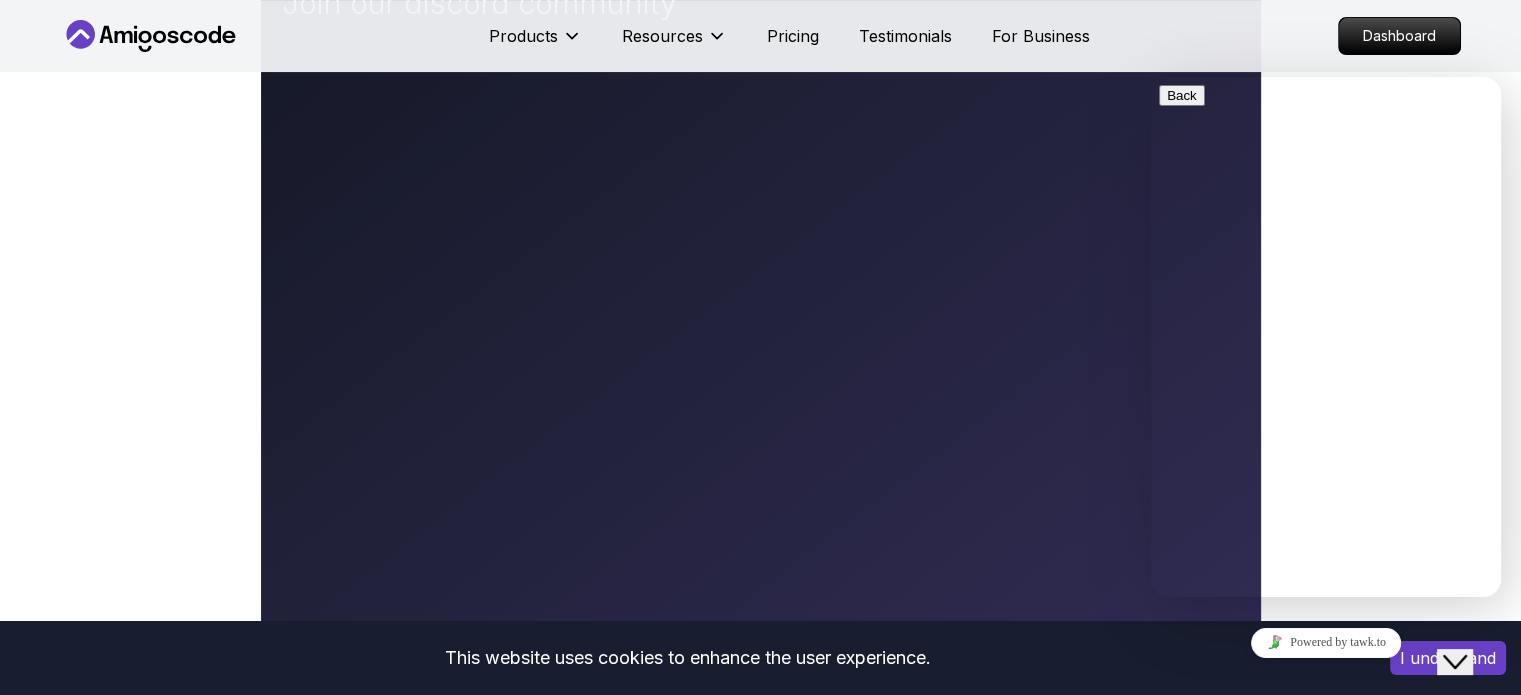 click on "Products Resources Pricing Testimonials For Business Dashboard" at bounding box center (760, 36) 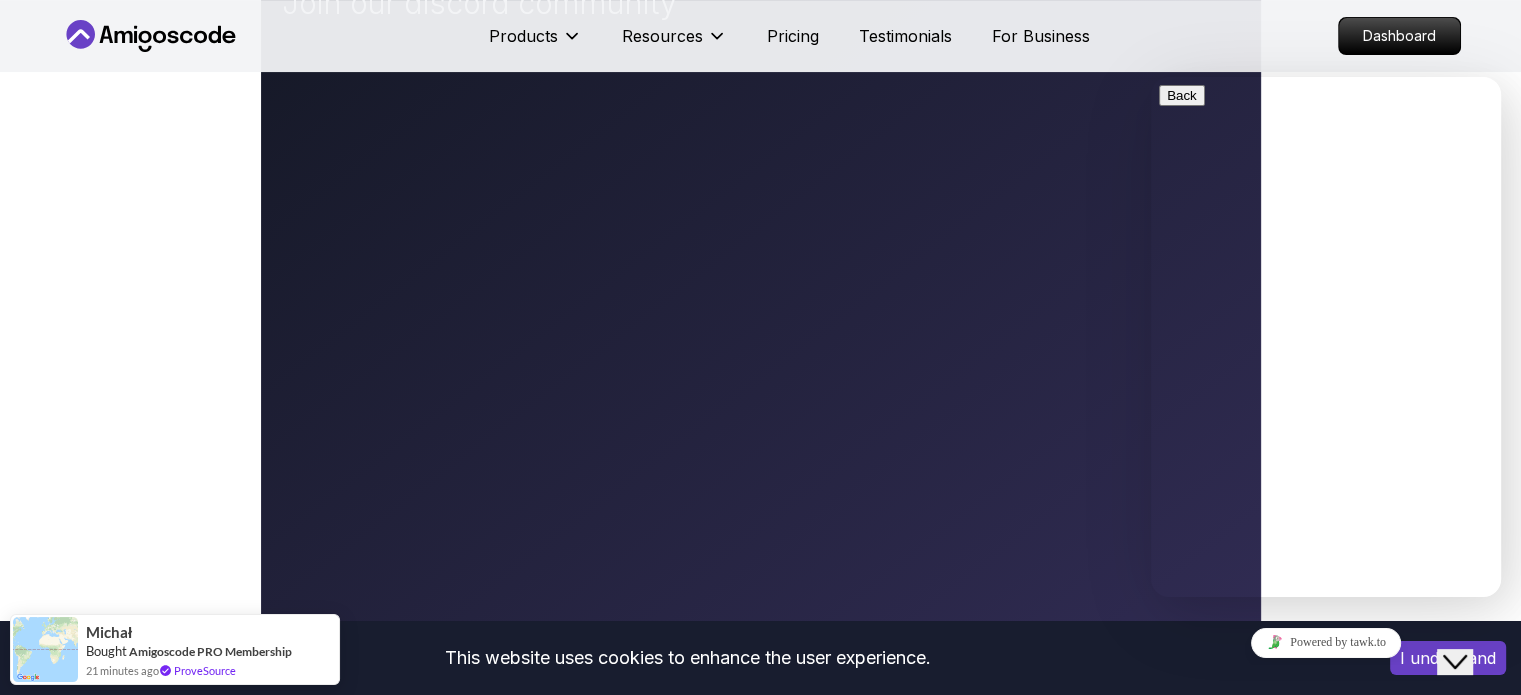 click on "Close Chat This icon closes the chat window." 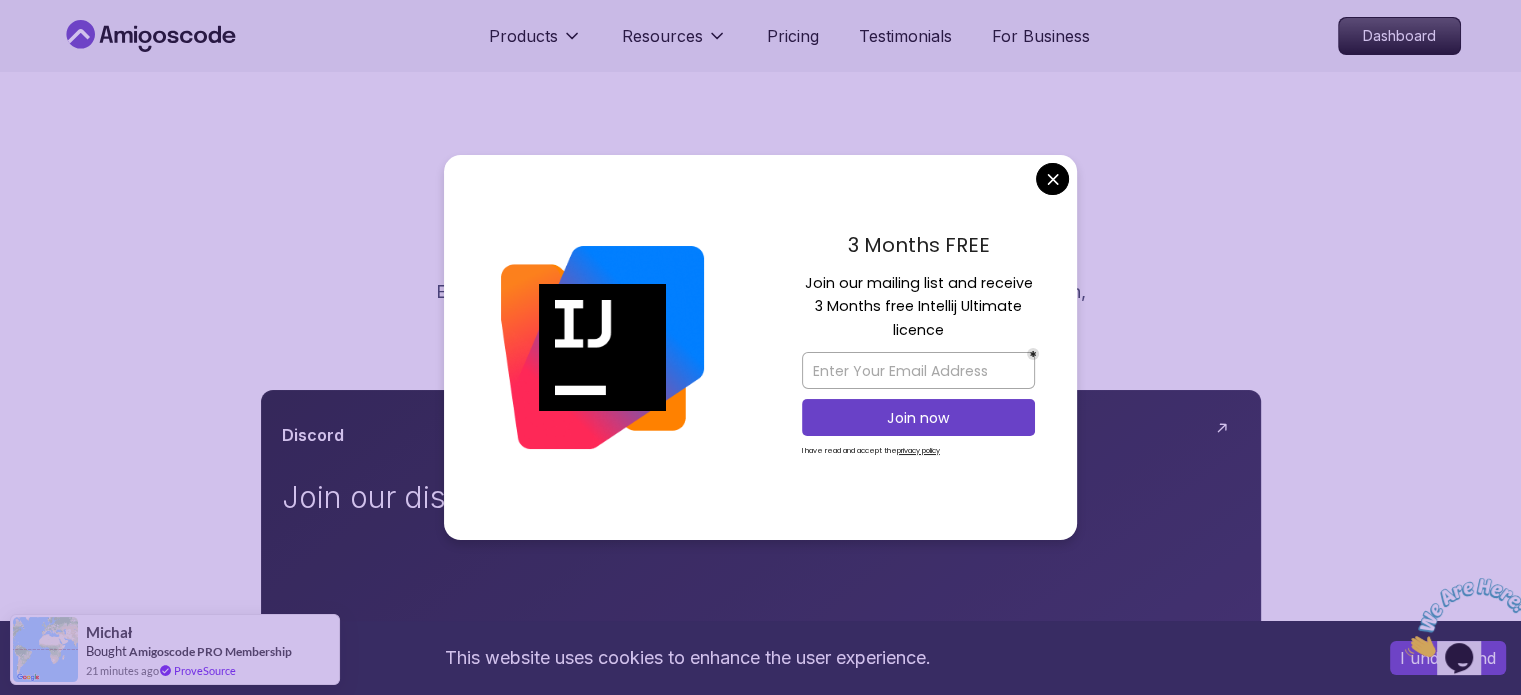 scroll, scrollTop: 0, scrollLeft: 0, axis: both 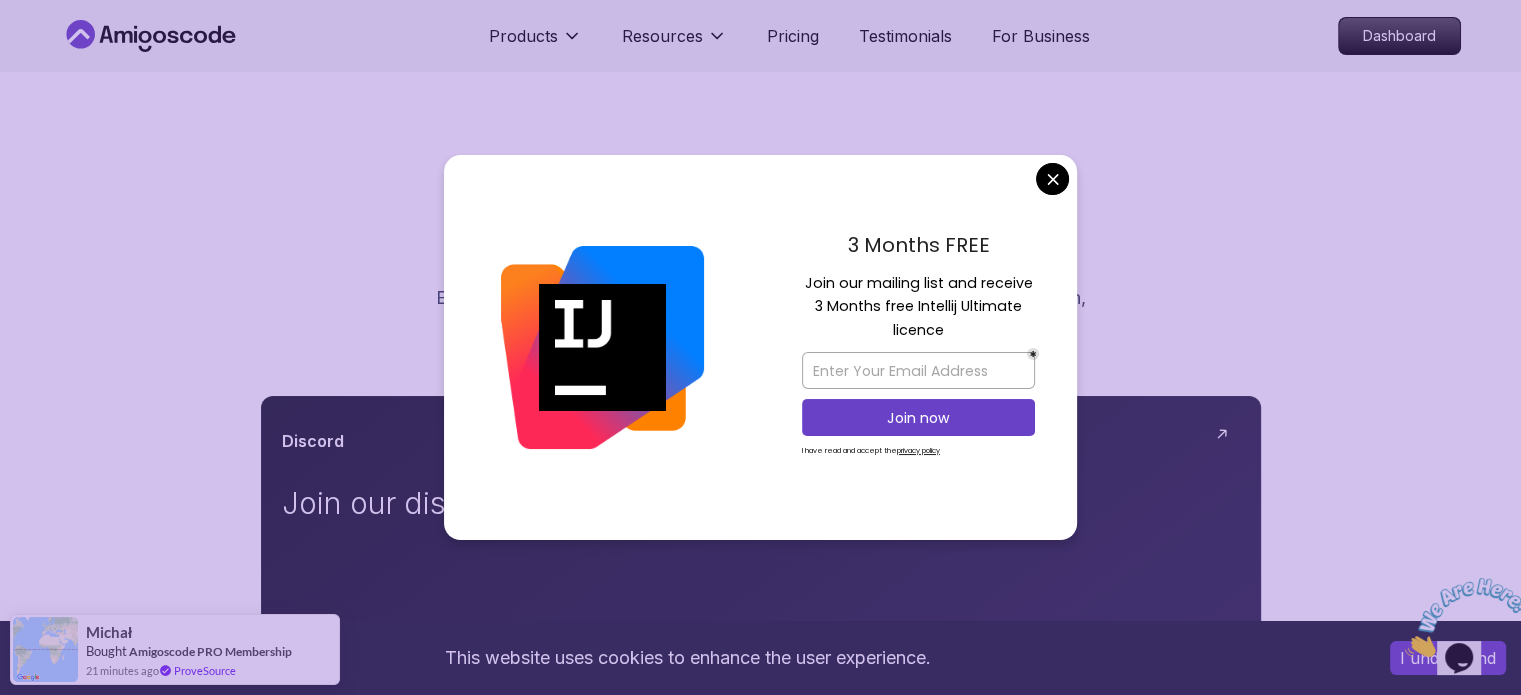 click on "This website uses cookies to enhance the user experience. I understand Products Resources Pricing Testimonials For Business Dashboard Products Resources Pricing Testimonials For Business Dashboard Community Connect, Collaborate   Engage with like-minded individuals, share knowledge, and collaborate. Learn, grow, and achieve together. Discord Join our discord community X (Twitter) Follow our content on X (Twitter) Join Youtube Watch our content on Youtube Join Linkedin Follow our content on Linkedin Join Facebook Join our Facebook group Join The One-Stop Platform for   Developers Get unlimited access to coding   courses ,   Quizzes ,   Builds  and   Tools . Start your journey or level up your career with Amigoscode today! Start for Free Check Courses JOIN OUR NEWSLETTER We'll send you a nice letter once per week. No spam. Submit PRODUCTS Portfolly Courses Builds soon Bootcamp Roadmaps Textbook RESOURCES Team Blogs Newsletter Community QUICK LINKS Pricing Testimonials Merch Support Legal Terms Privacy 👋" at bounding box center [760, 1368] 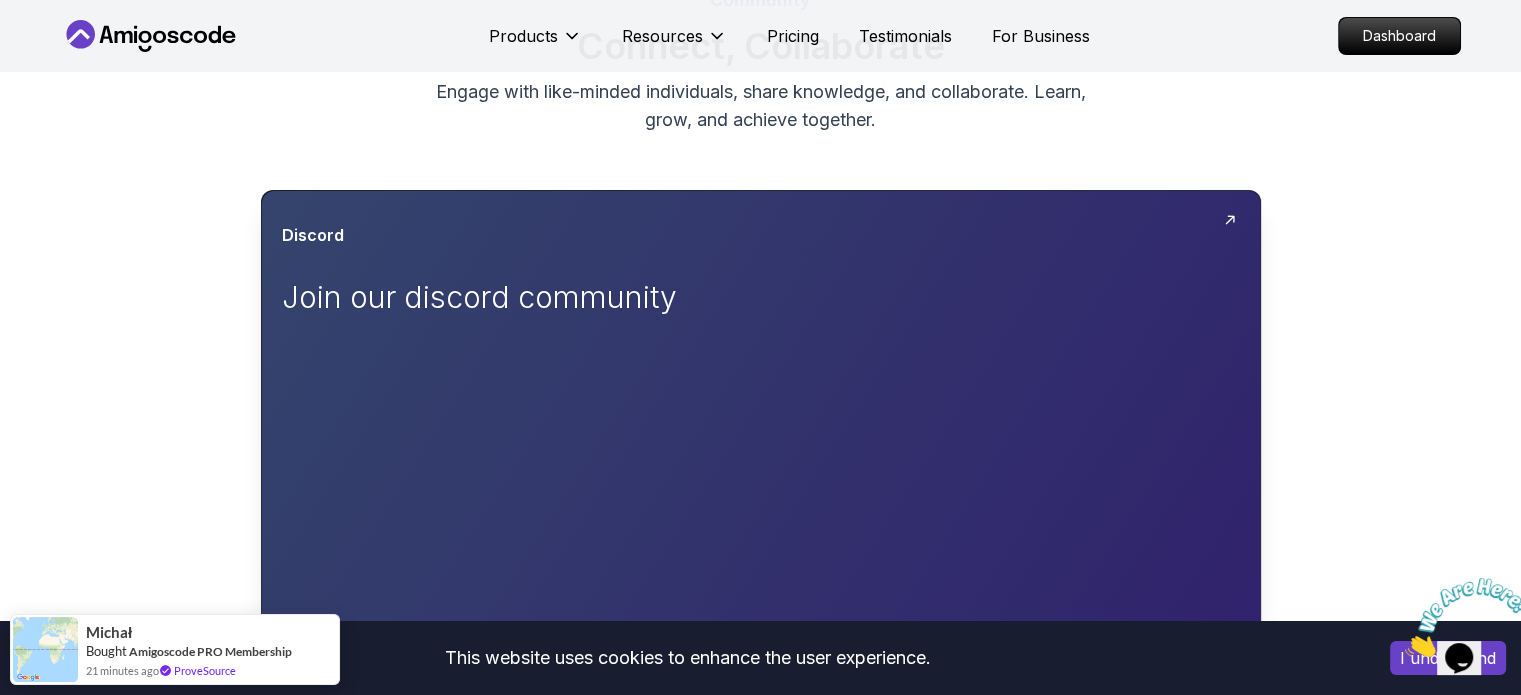 scroll, scrollTop: 200, scrollLeft: 0, axis: vertical 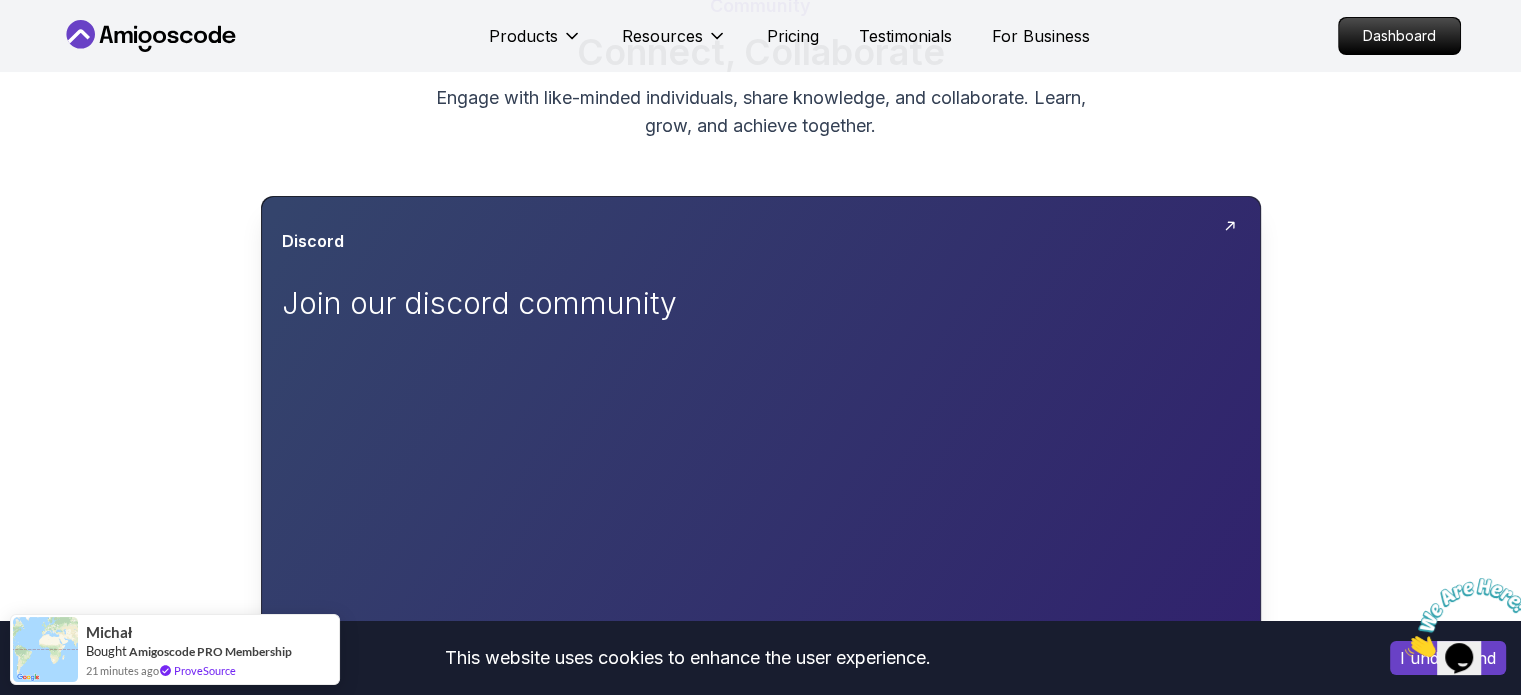 click on "Discord Join our discord community" at bounding box center (761, 283) 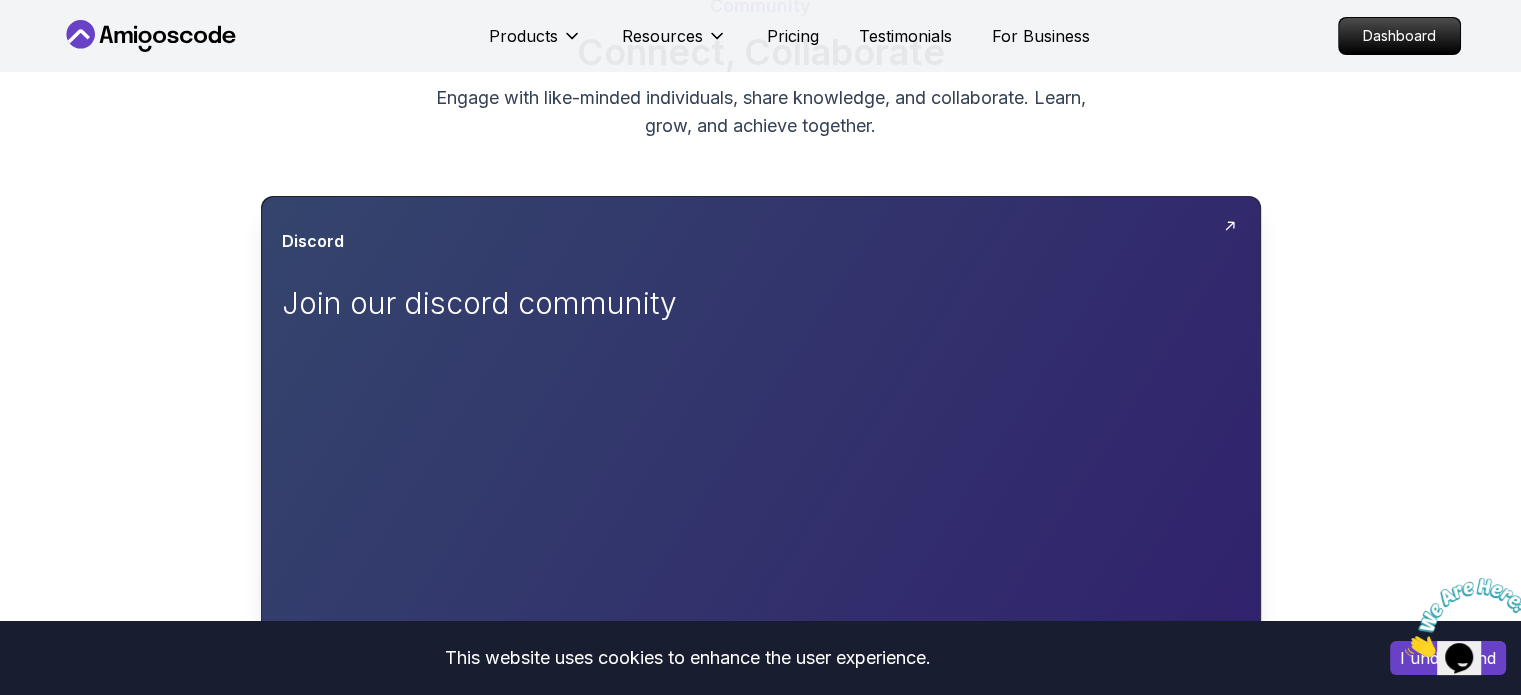 click 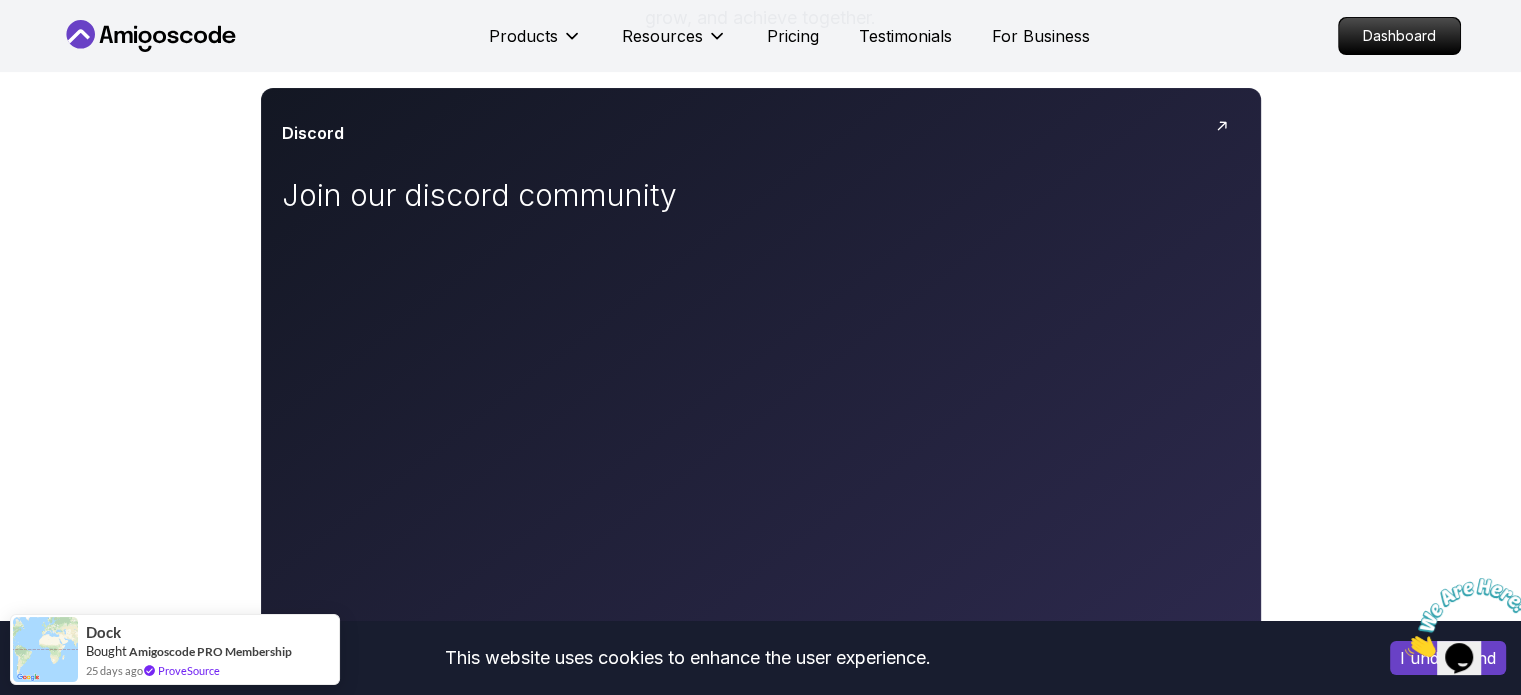 scroll, scrollTop: 300, scrollLeft: 0, axis: vertical 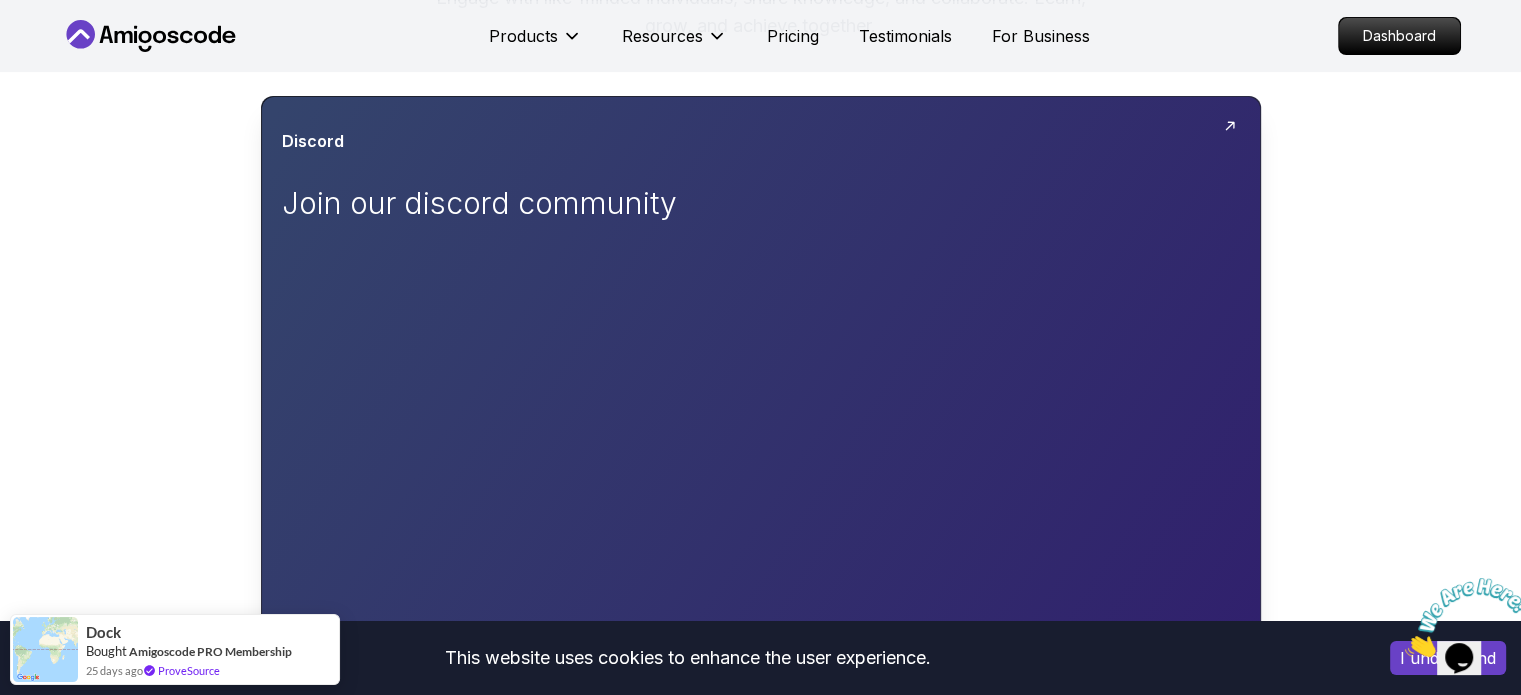click on "Discord Join our discord community" at bounding box center (761, 183) 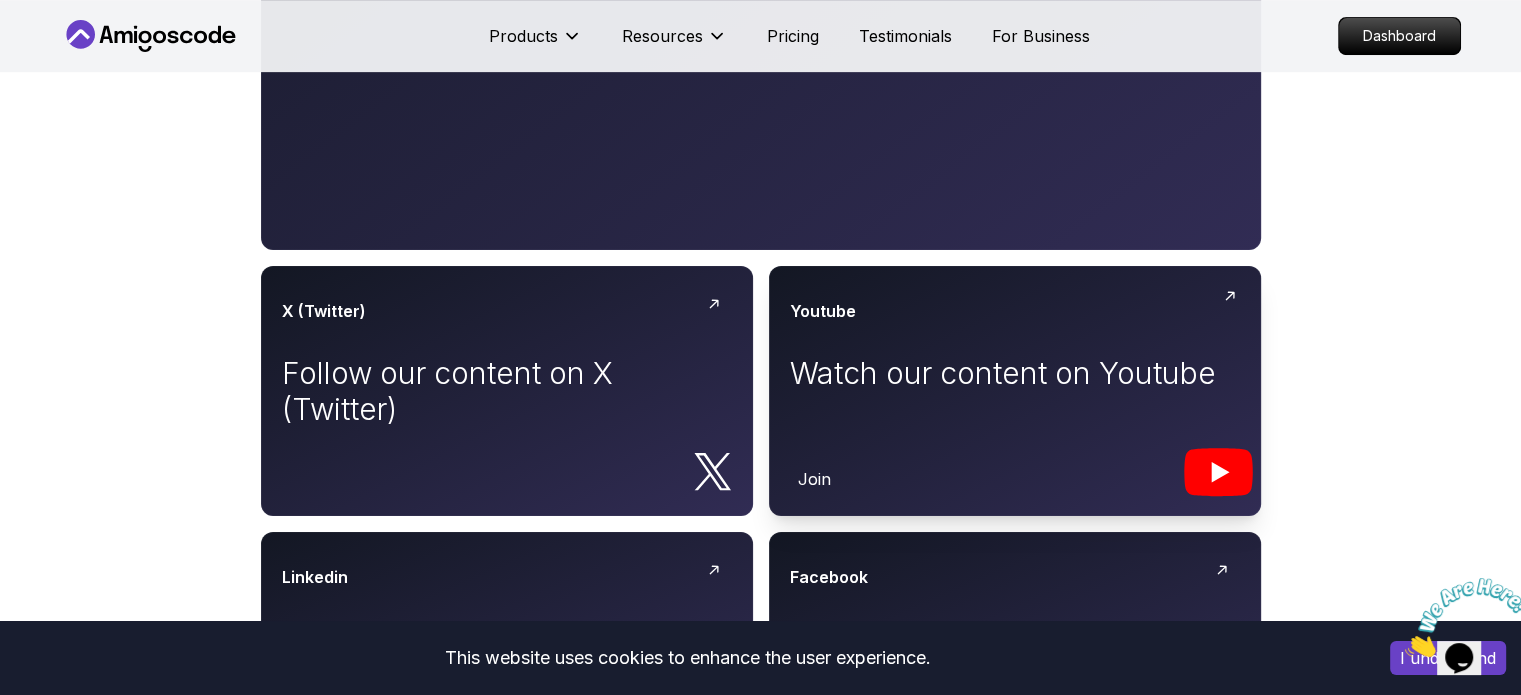 scroll, scrollTop: 900, scrollLeft: 0, axis: vertical 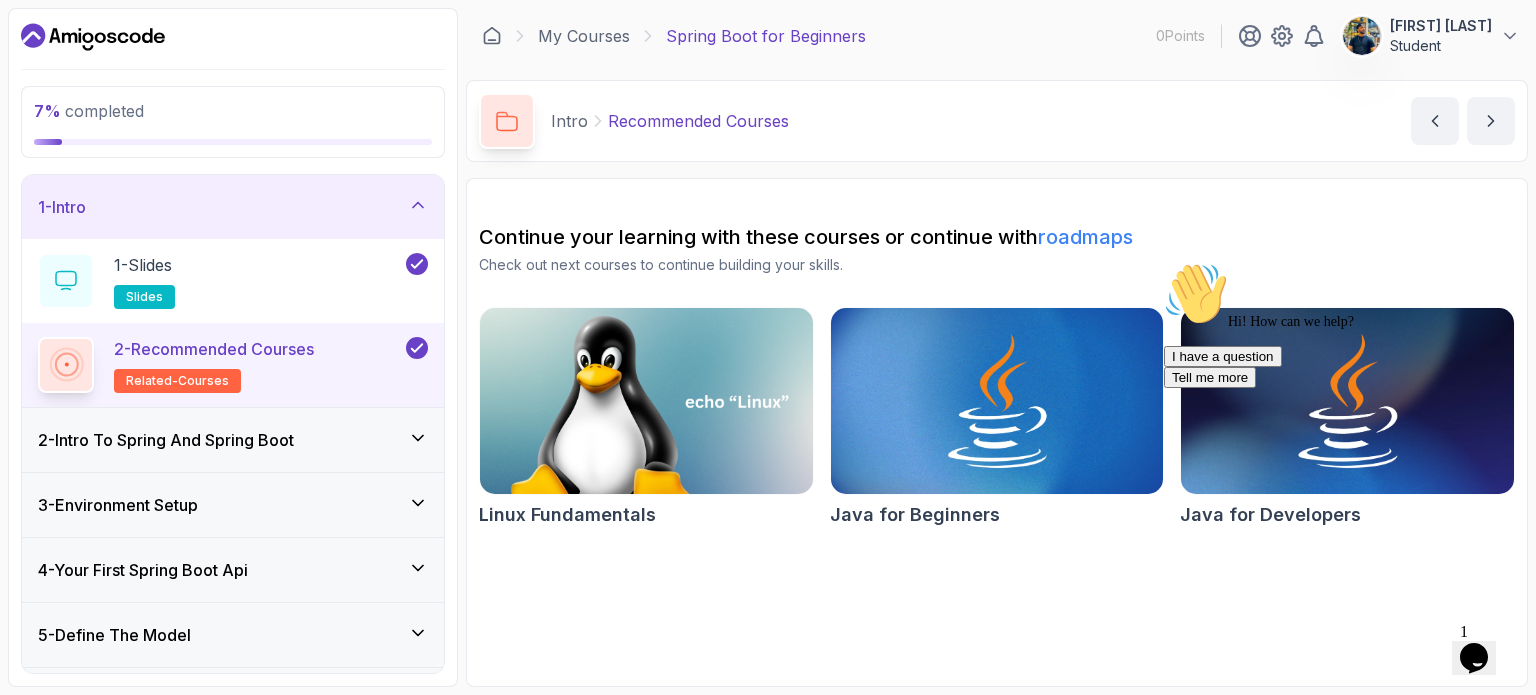click 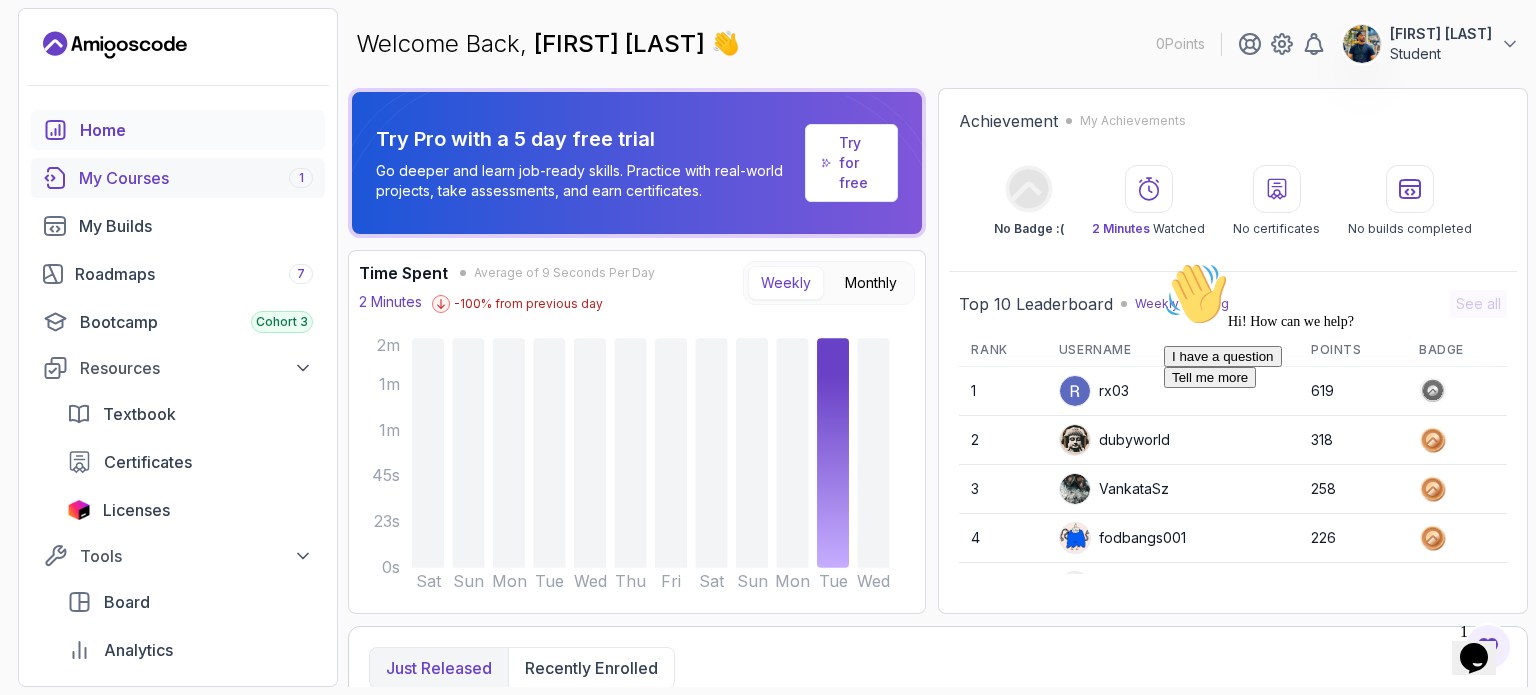 click on "My Courses 1" at bounding box center [196, 178] 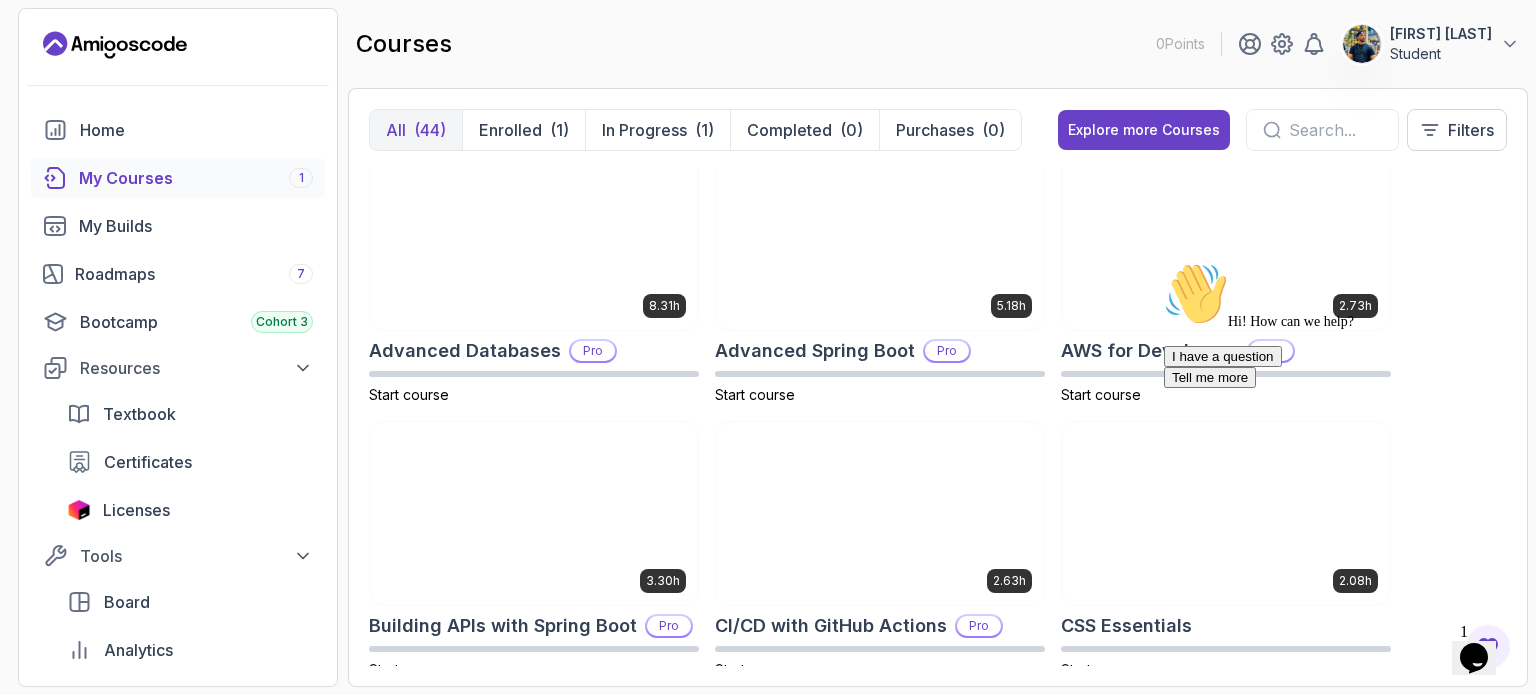 scroll, scrollTop: 0, scrollLeft: 0, axis: both 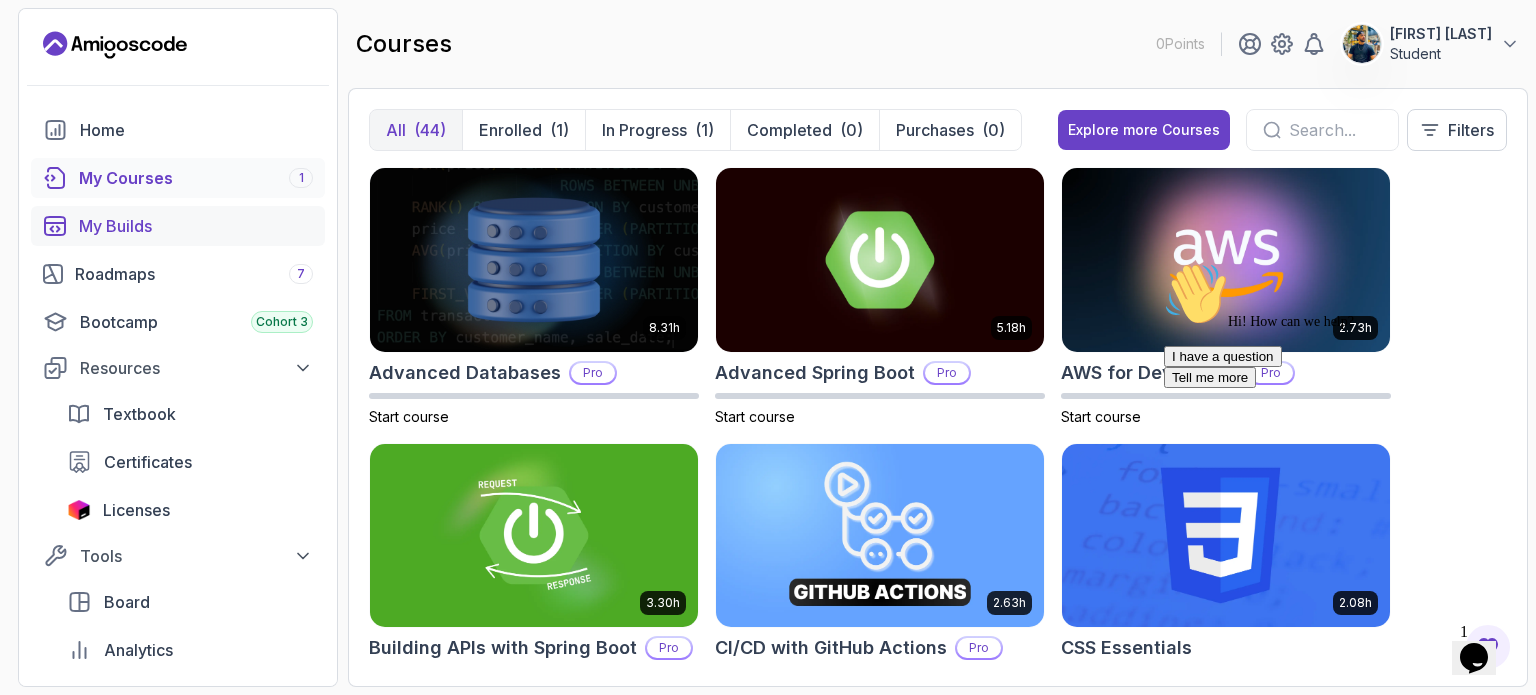 click on "My Builds" at bounding box center [196, 226] 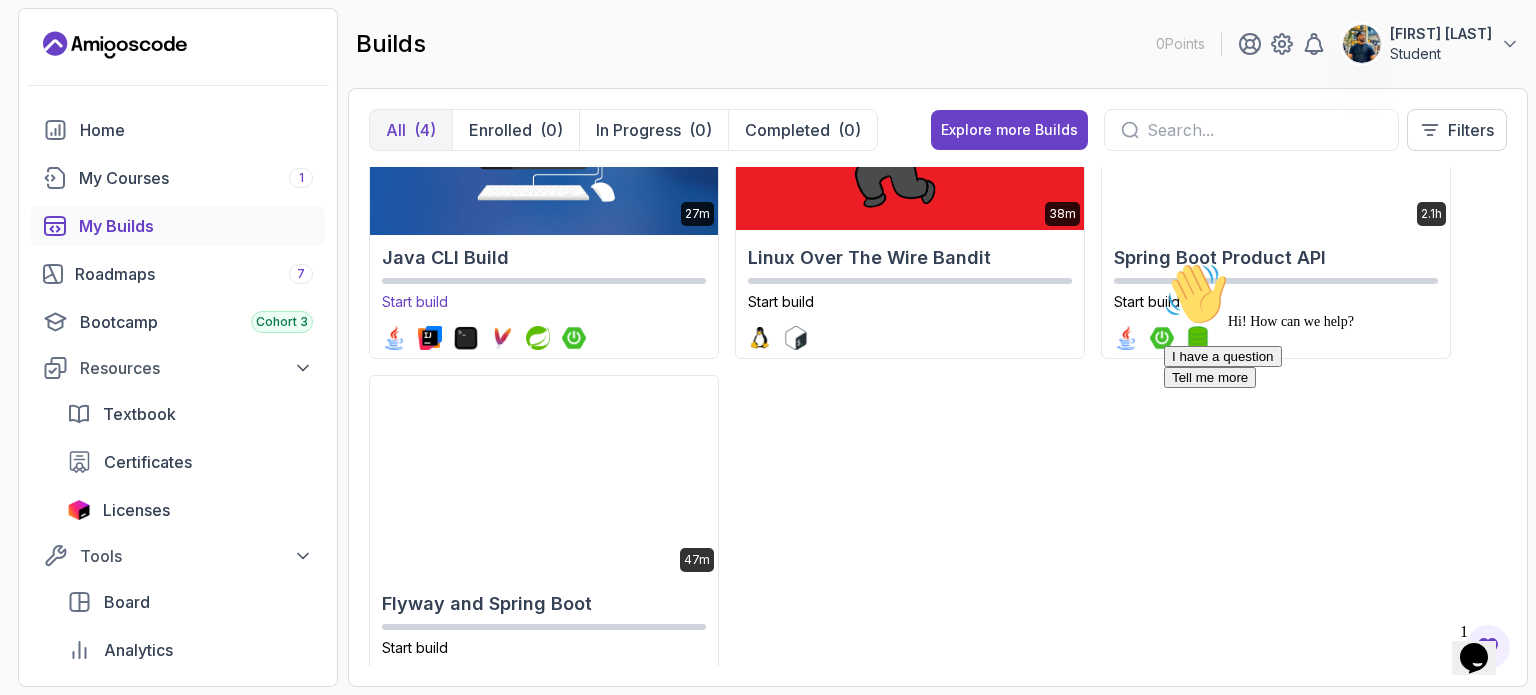 scroll, scrollTop: 199, scrollLeft: 0, axis: vertical 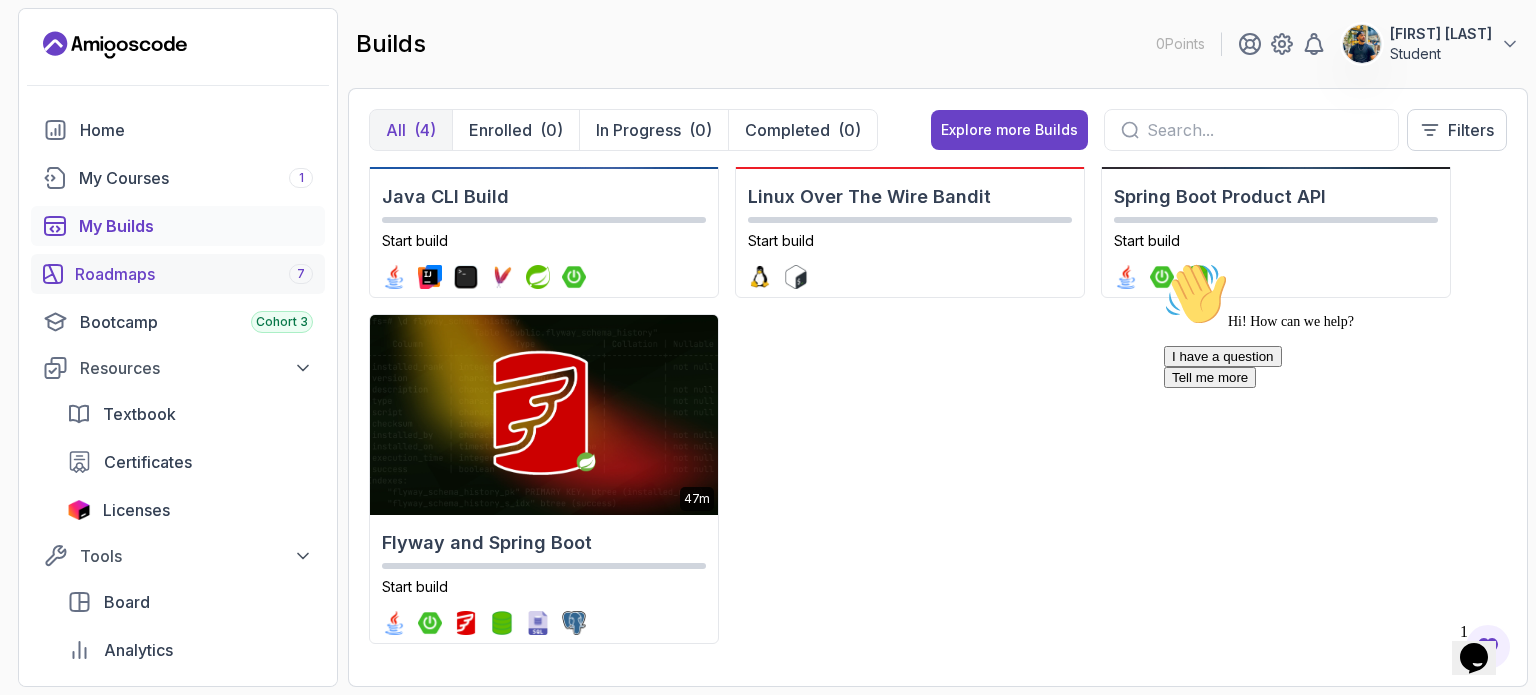 click on "Roadmaps 7" at bounding box center [194, 274] 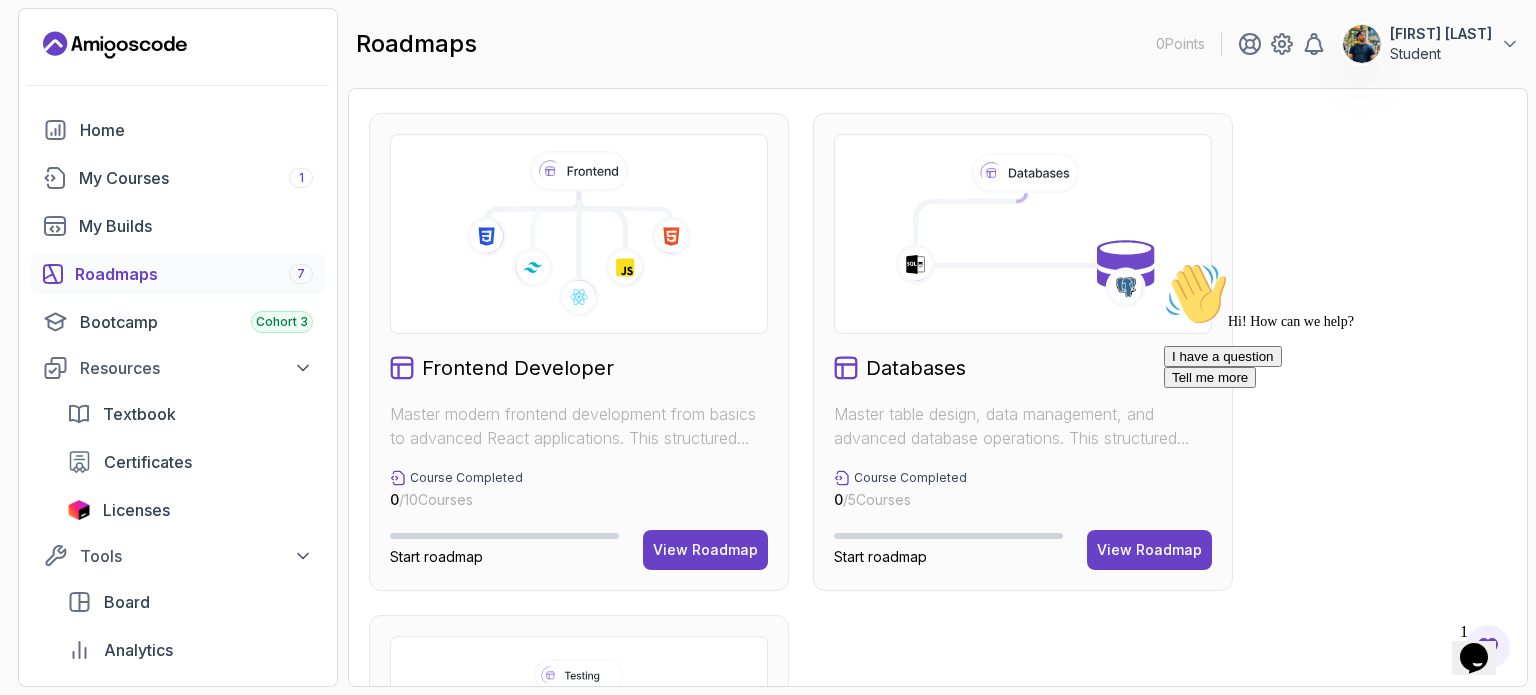 scroll, scrollTop: 1300, scrollLeft: 0, axis: vertical 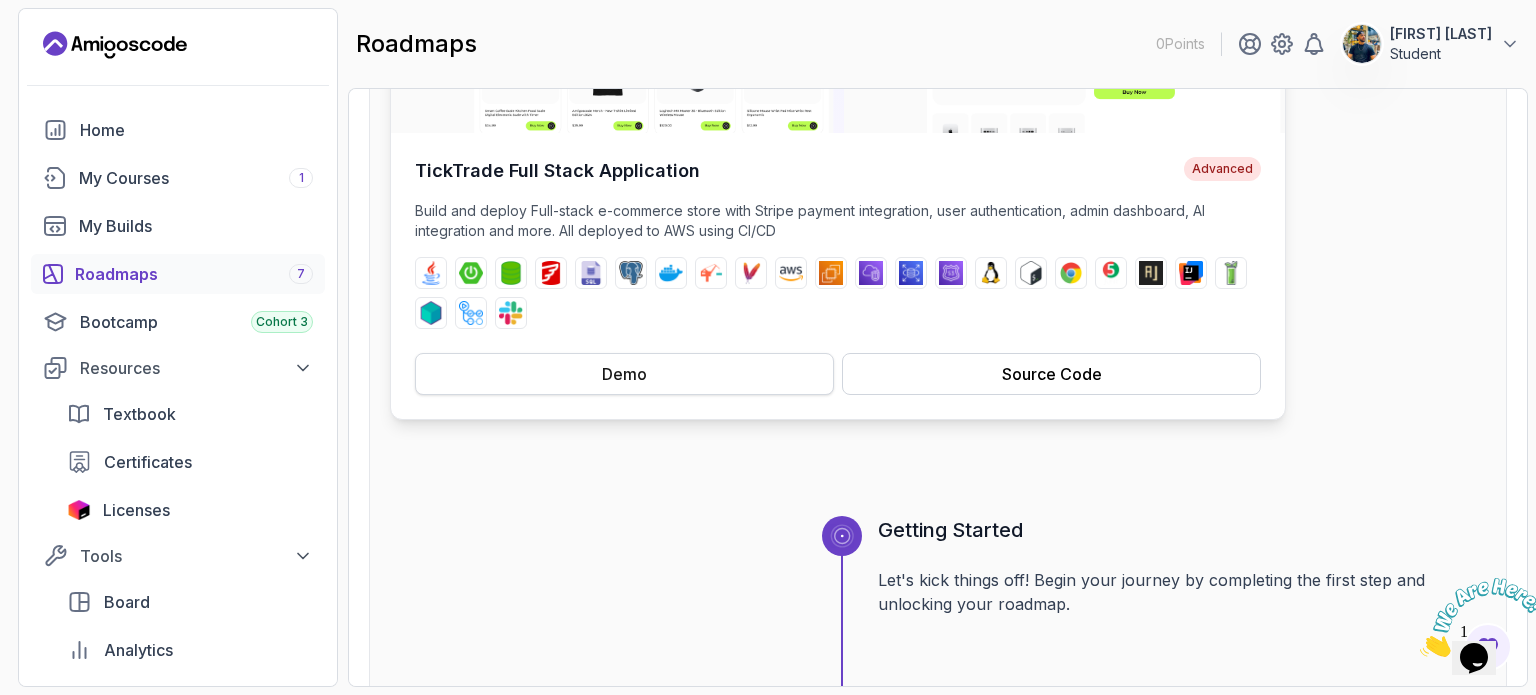 drag, startPoint x: 577, startPoint y: 382, endPoint x: 528, endPoint y: 368, distance: 50.96077 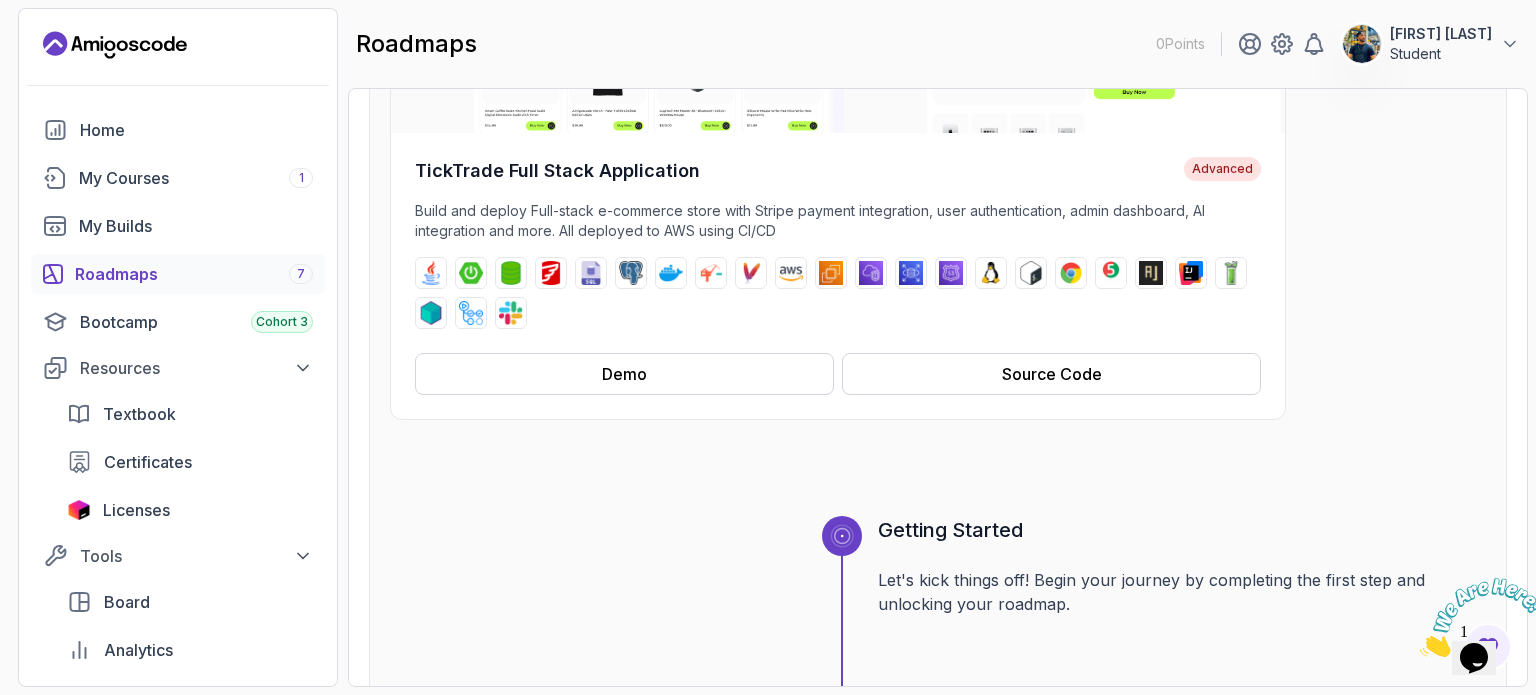 drag, startPoint x: 528, startPoint y: 368, endPoint x: 1413, endPoint y: 363, distance: 885.0141 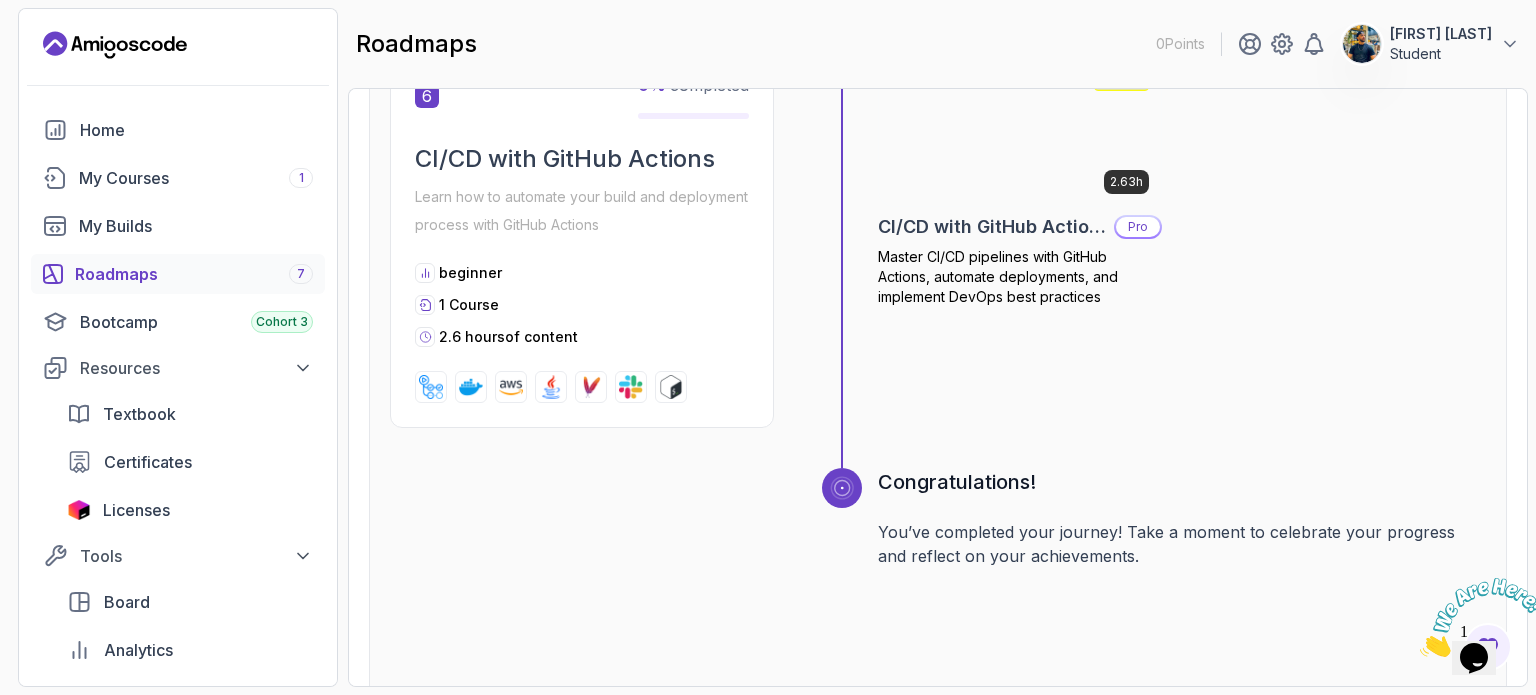 scroll, scrollTop: 3580, scrollLeft: 0, axis: vertical 